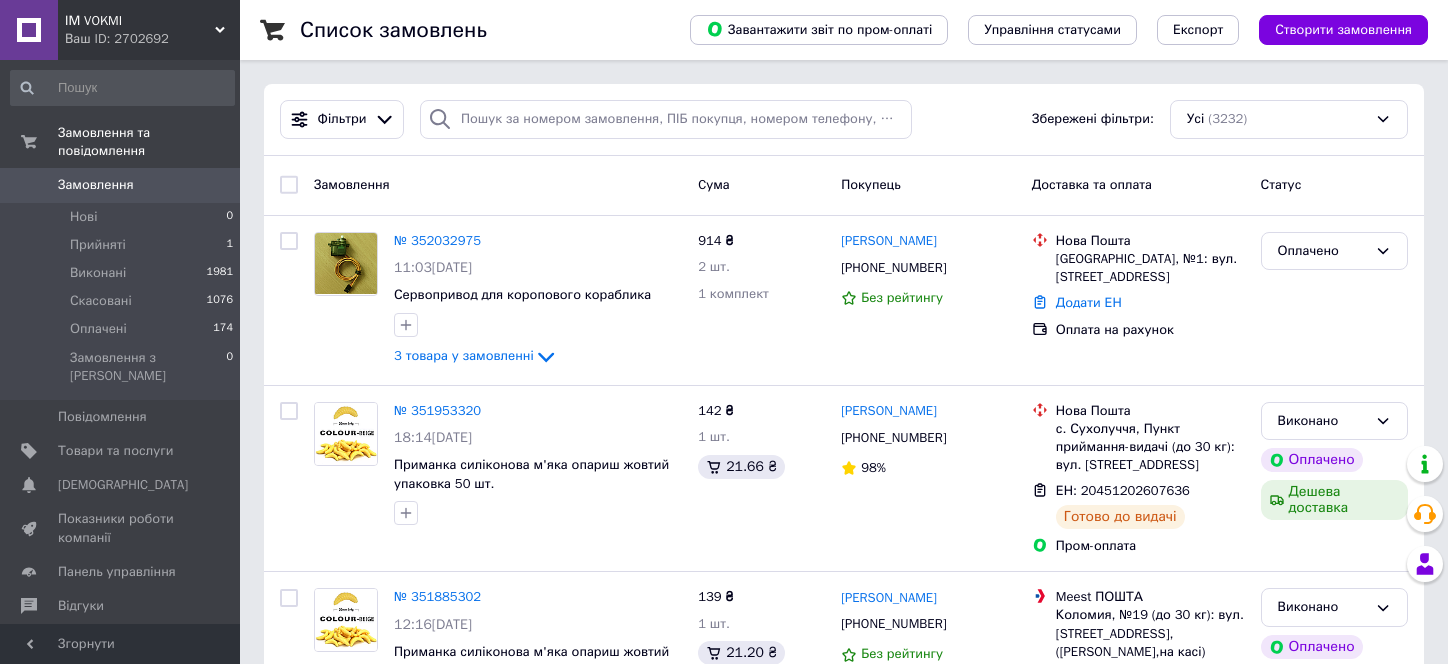 scroll, scrollTop: 0, scrollLeft: 0, axis: both 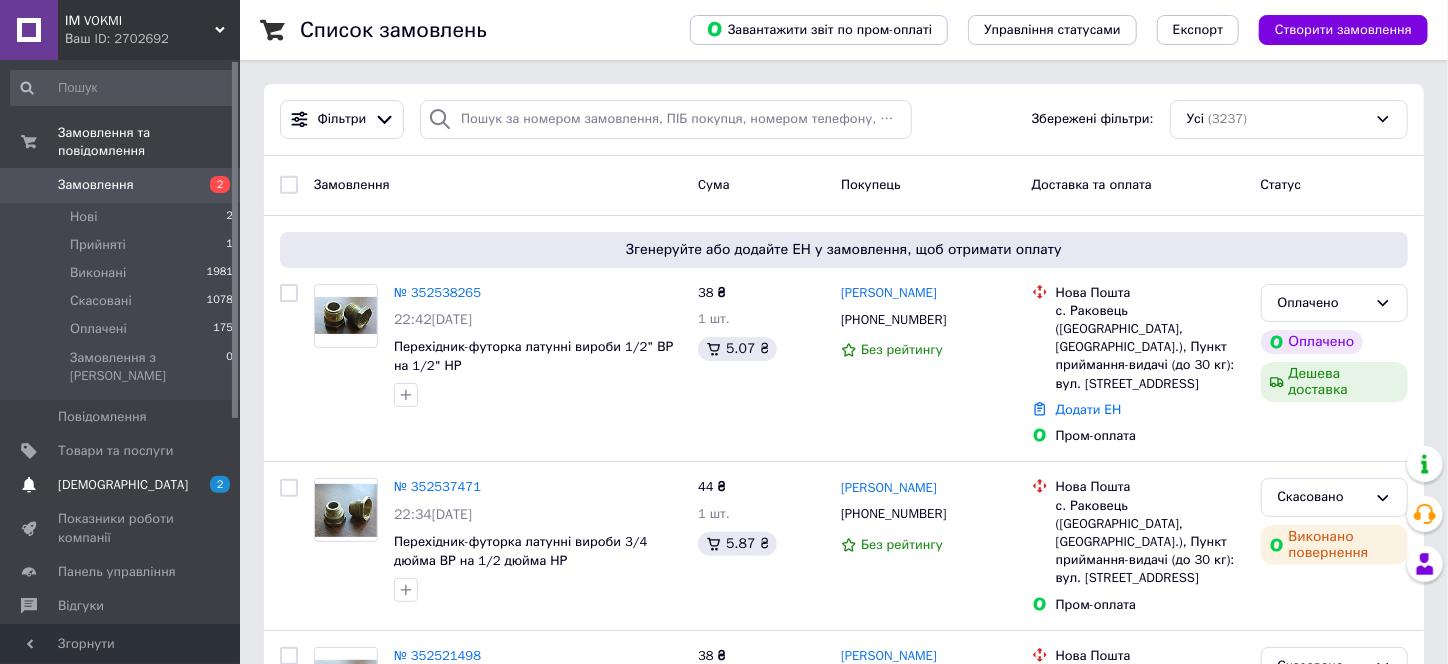 click on "Сповіщення 2 0" at bounding box center [122, 485] 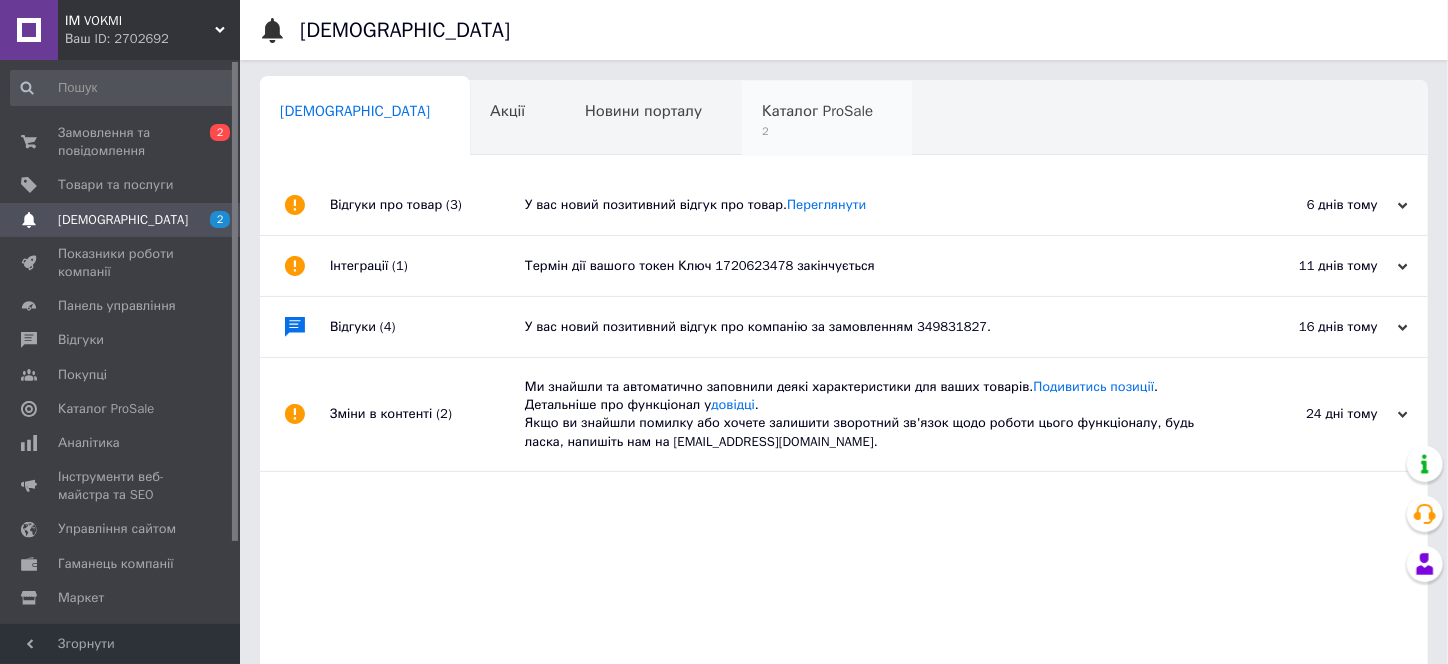 click on "Каталог ProSale 2" at bounding box center [827, 119] 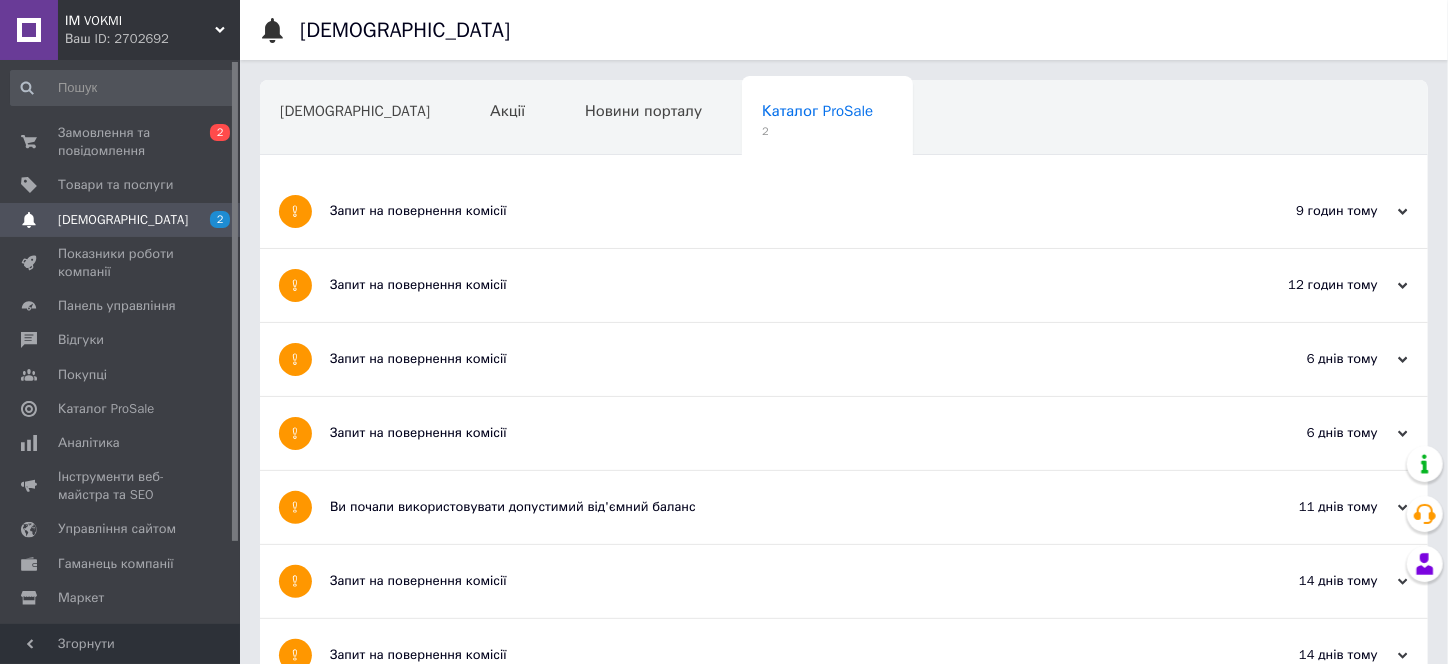 click on "Запит на повернення комісії" at bounding box center (769, 285) 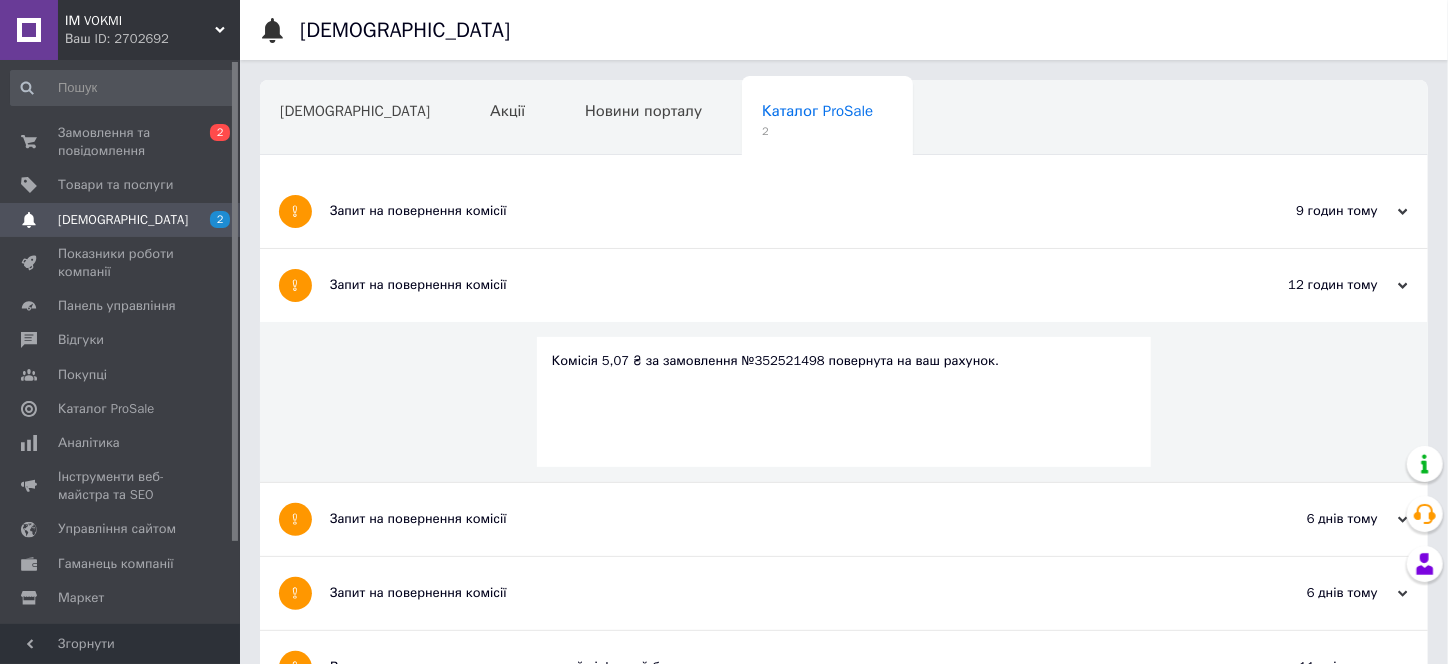 click on "Запит на повернення комісії" at bounding box center (769, 211) 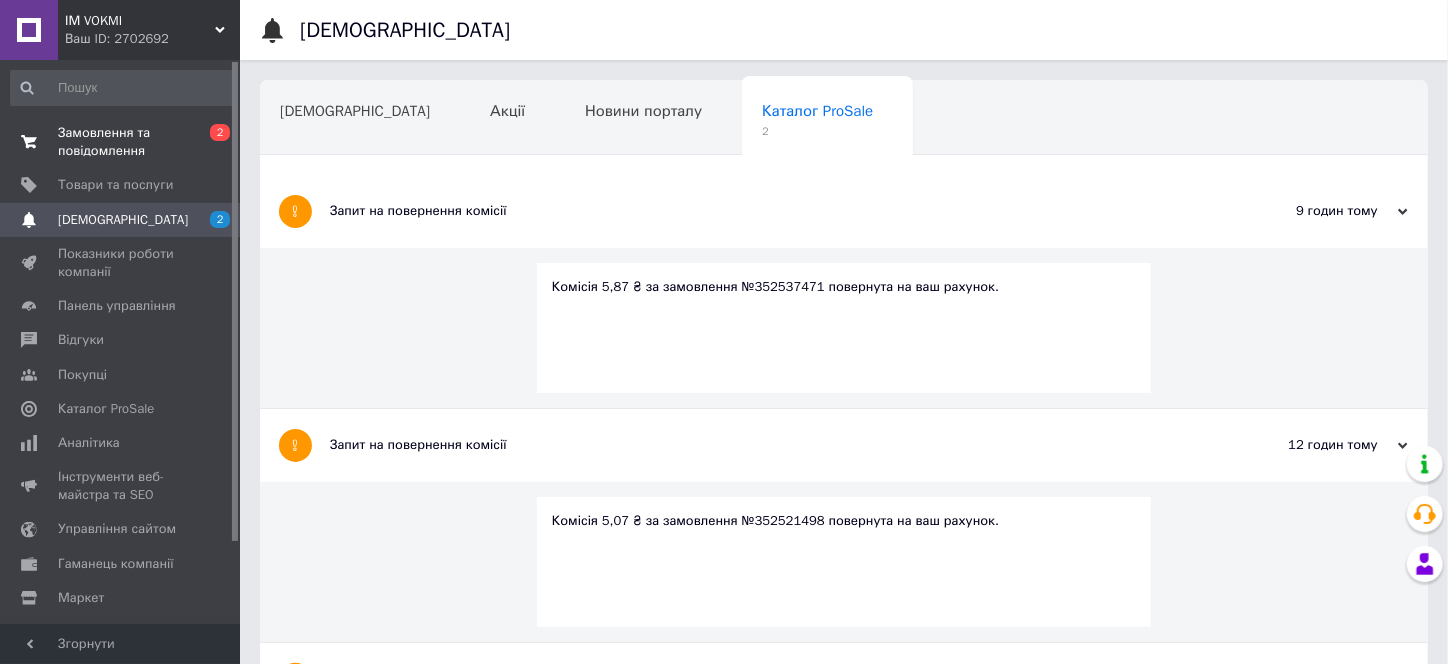 click on "Замовлення та повідомлення" at bounding box center [121, 142] 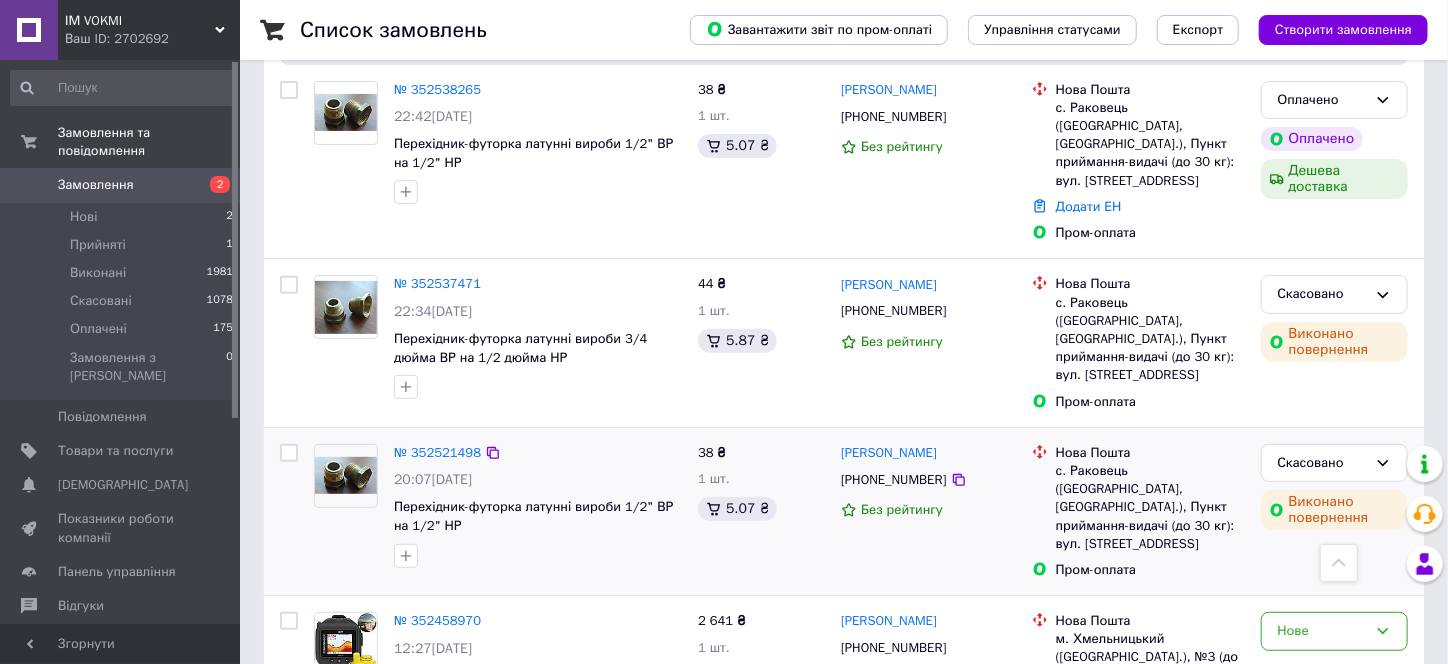 scroll, scrollTop: 200, scrollLeft: 0, axis: vertical 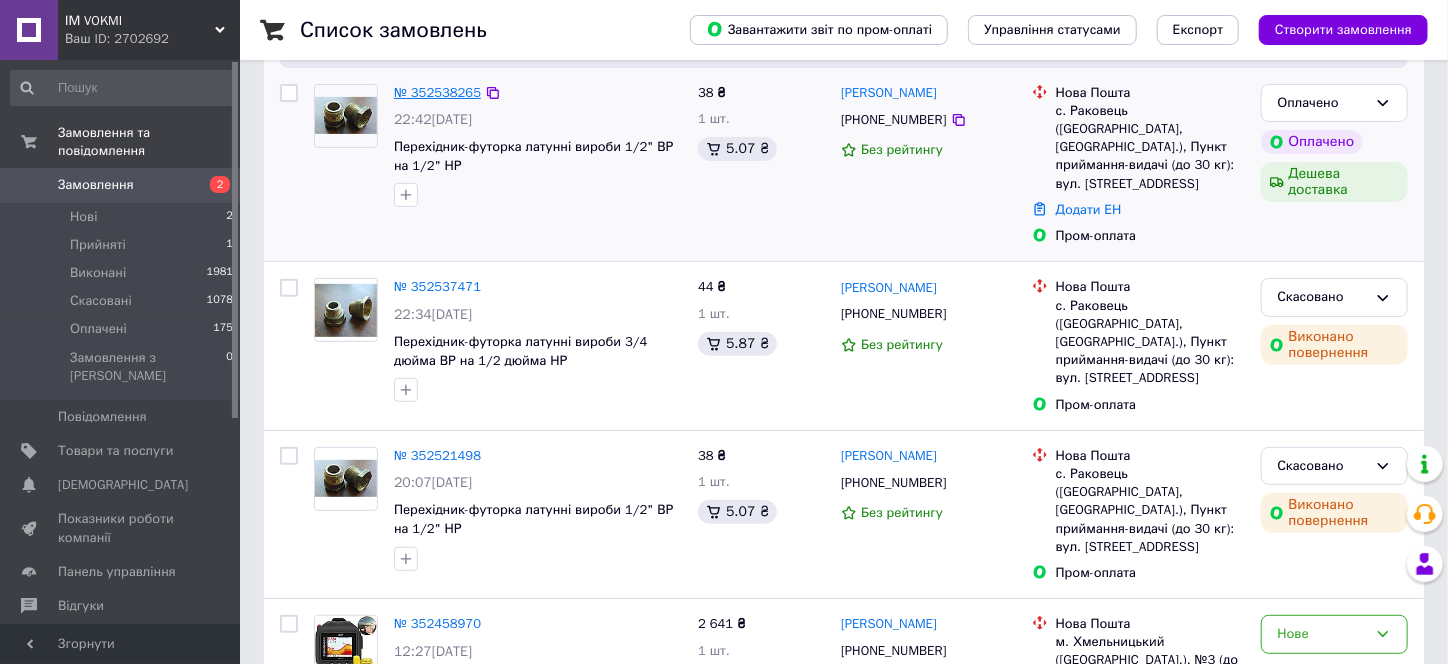 click on "№ 352538265" at bounding box center [437, 92] 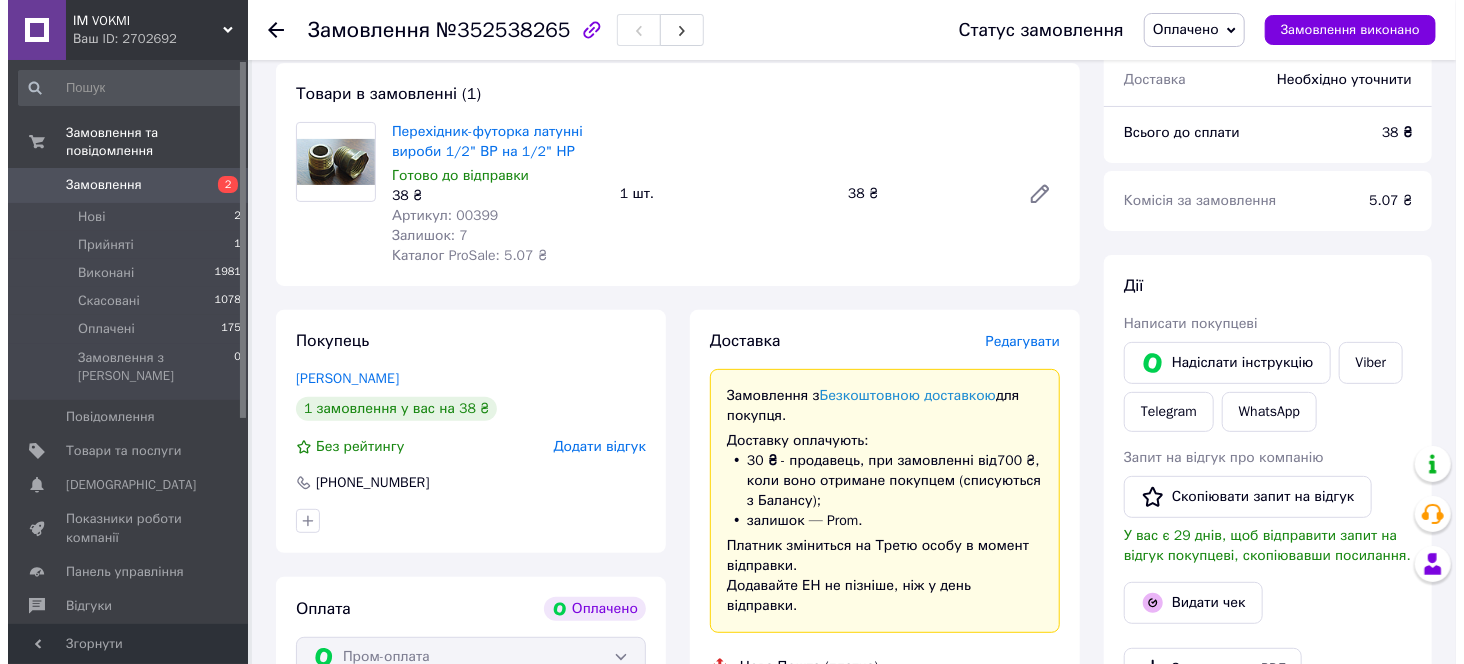 scroll, scrollTop: 200, scrollLeft: 0, axis: vertical 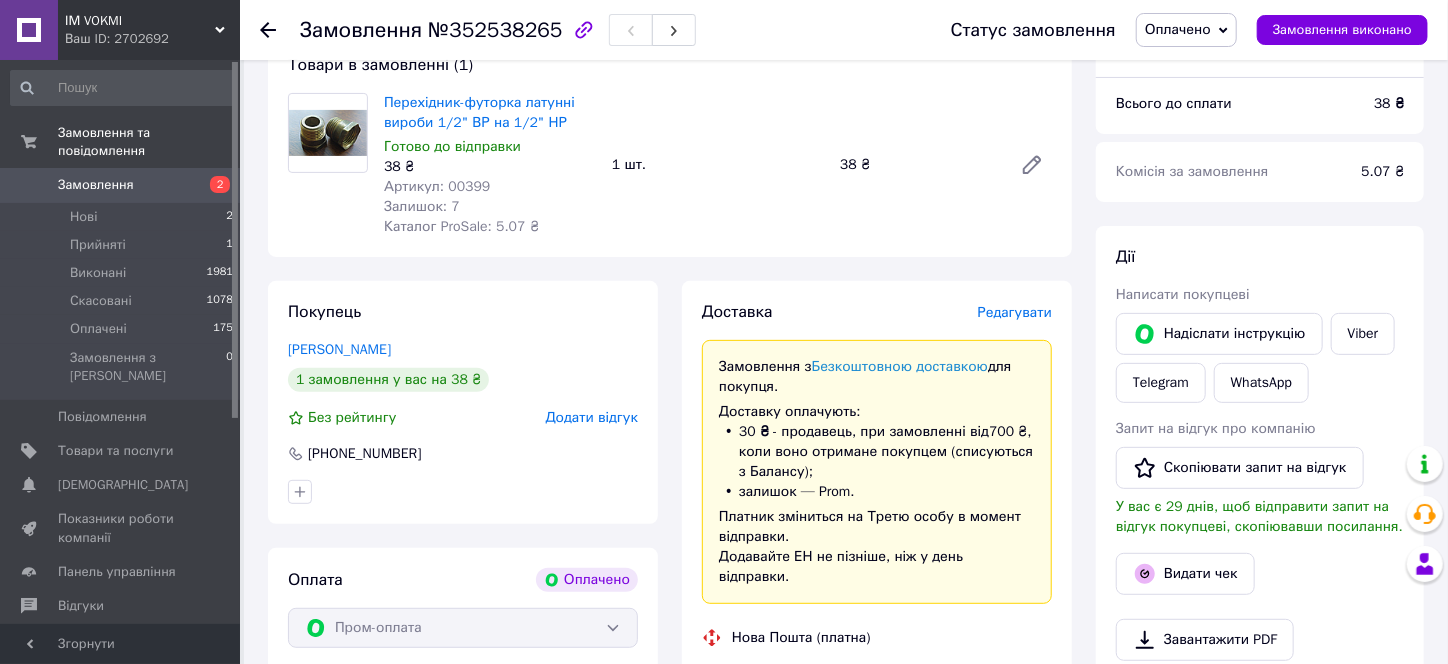click on "Редагувати" at bounding box center [1015, 312] 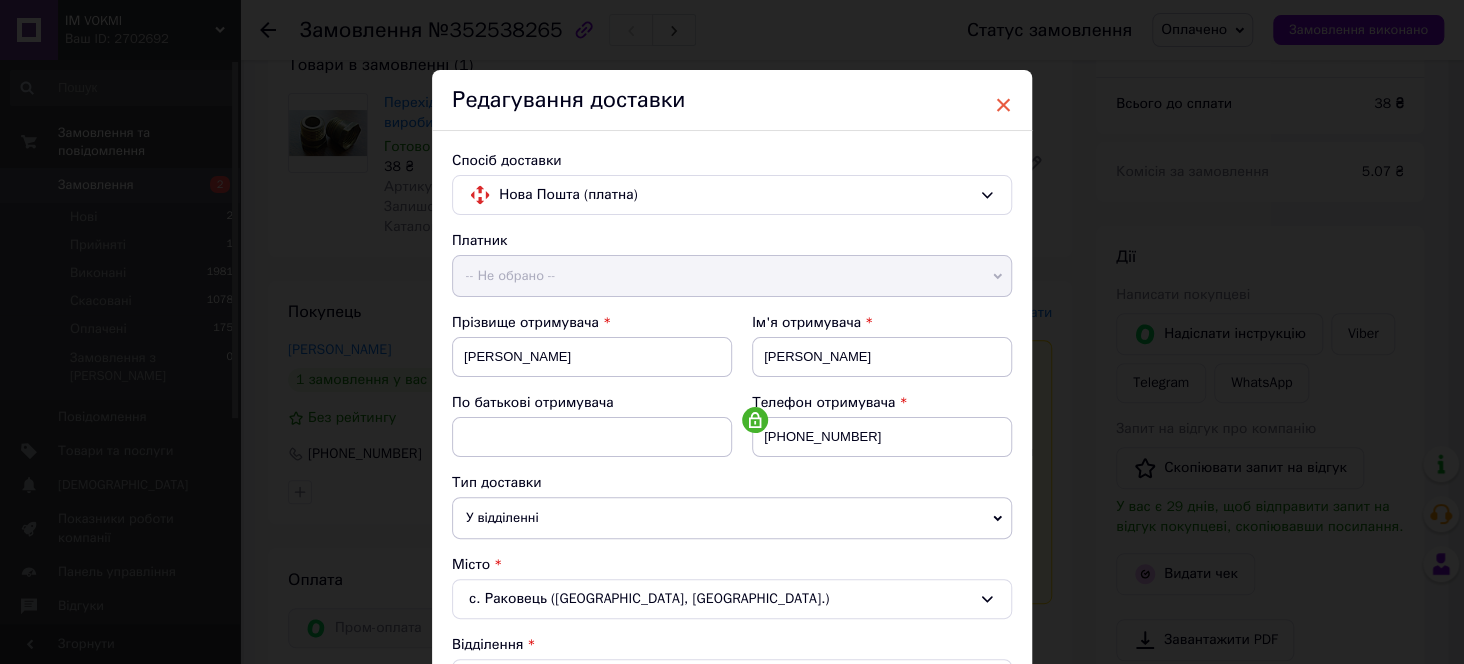 click on "×" at bounding box center [1003, 105] 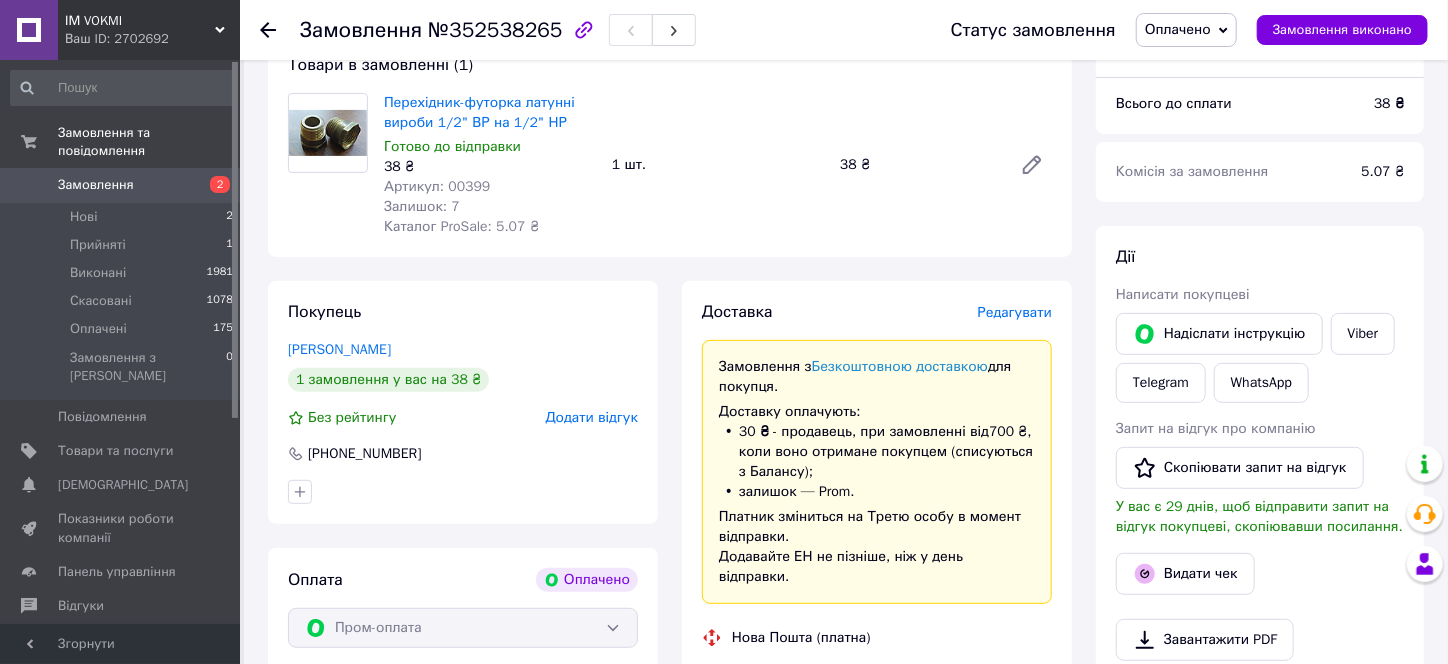 click on "Редагувати" at bounding box center (1015, 312) 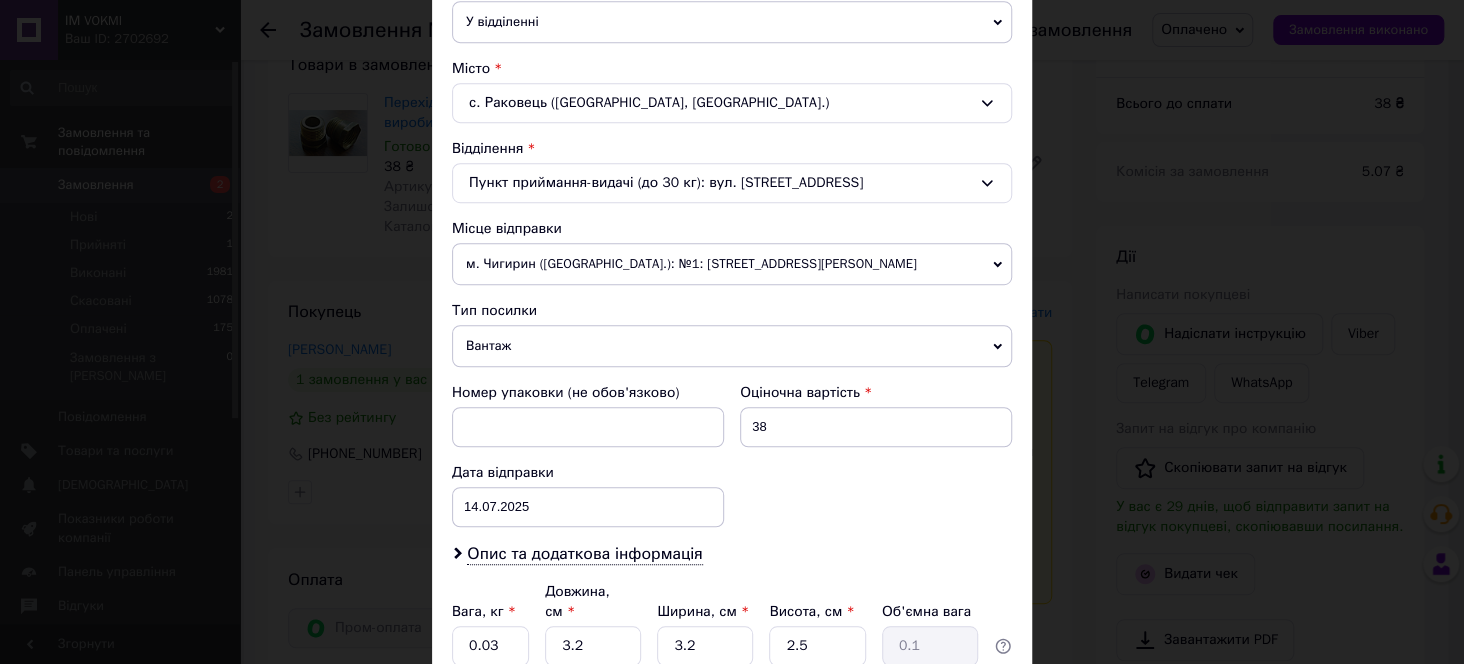 scroll, scrollTop: 499, scrollLeft: 0, axis: vertical 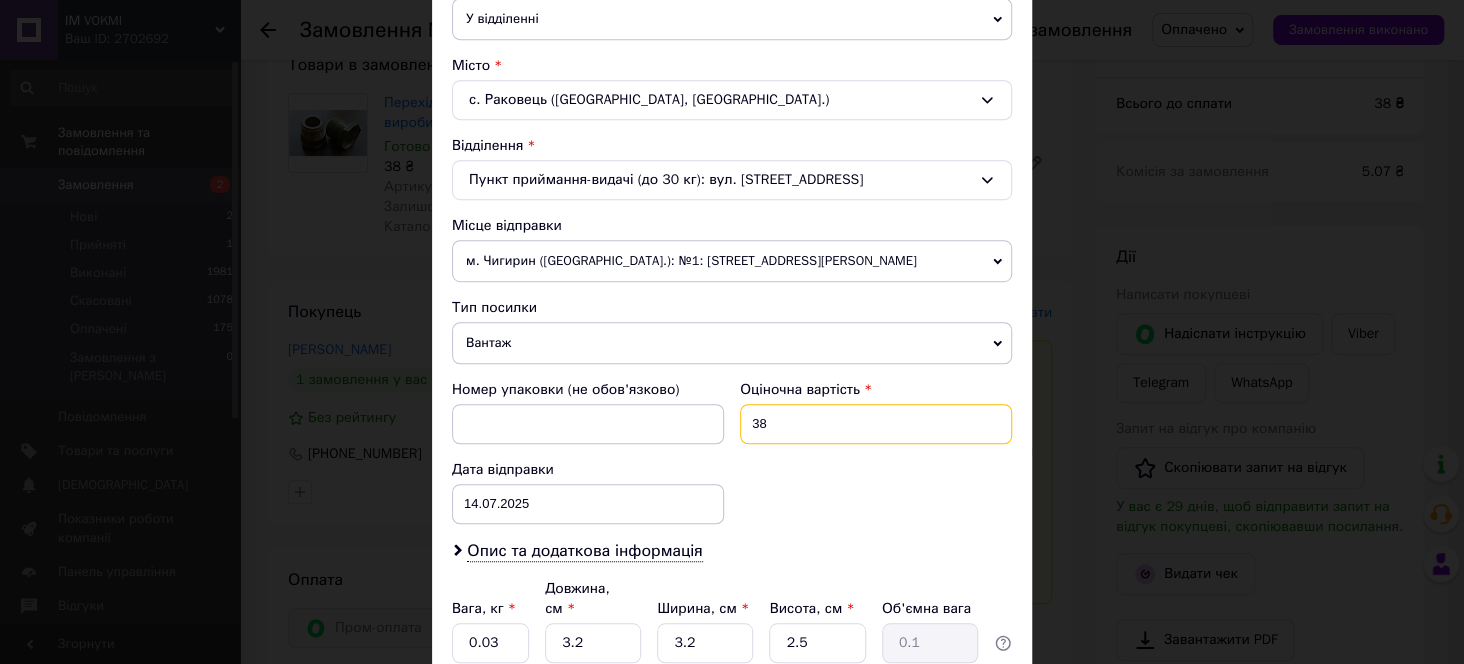 drag, startPoint x: 774, startPoint y: 417, endPoint x: 748, endPoint y: 421, distance: 26.305893 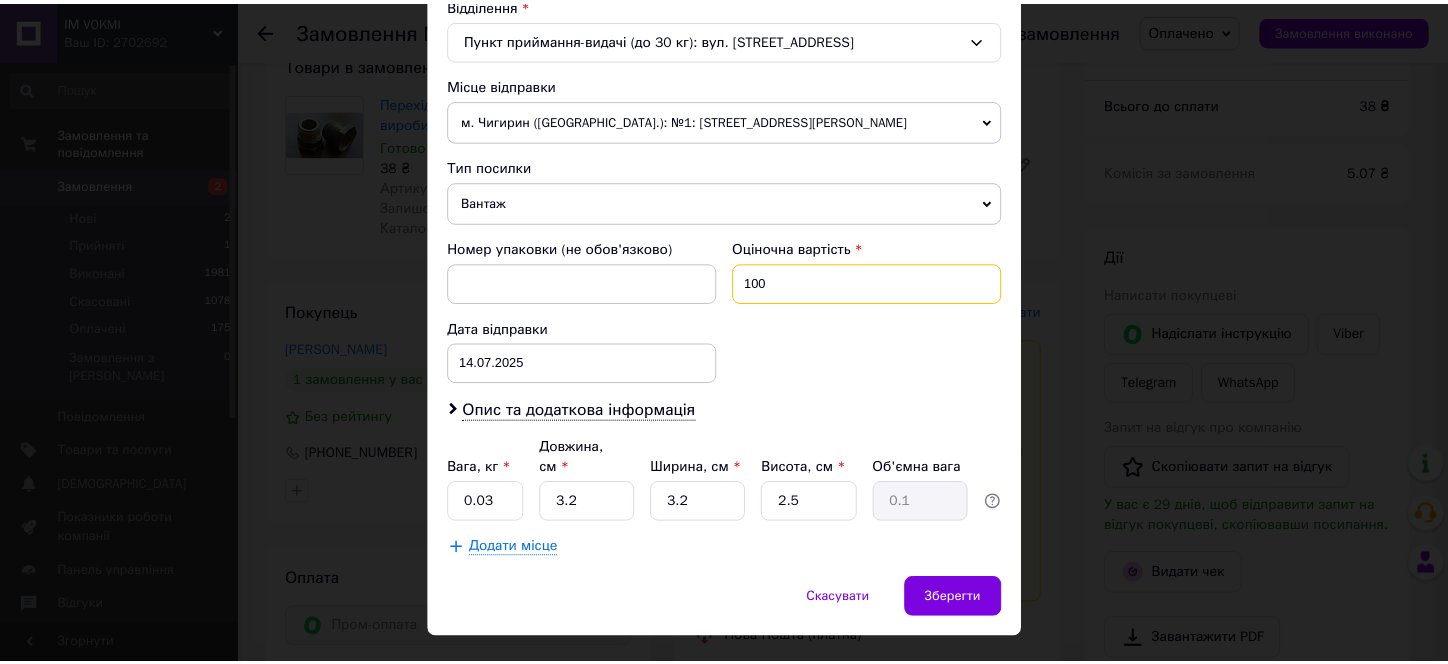 scroll, scrollTop: 657, scrollLeft: 0, axis: vertical 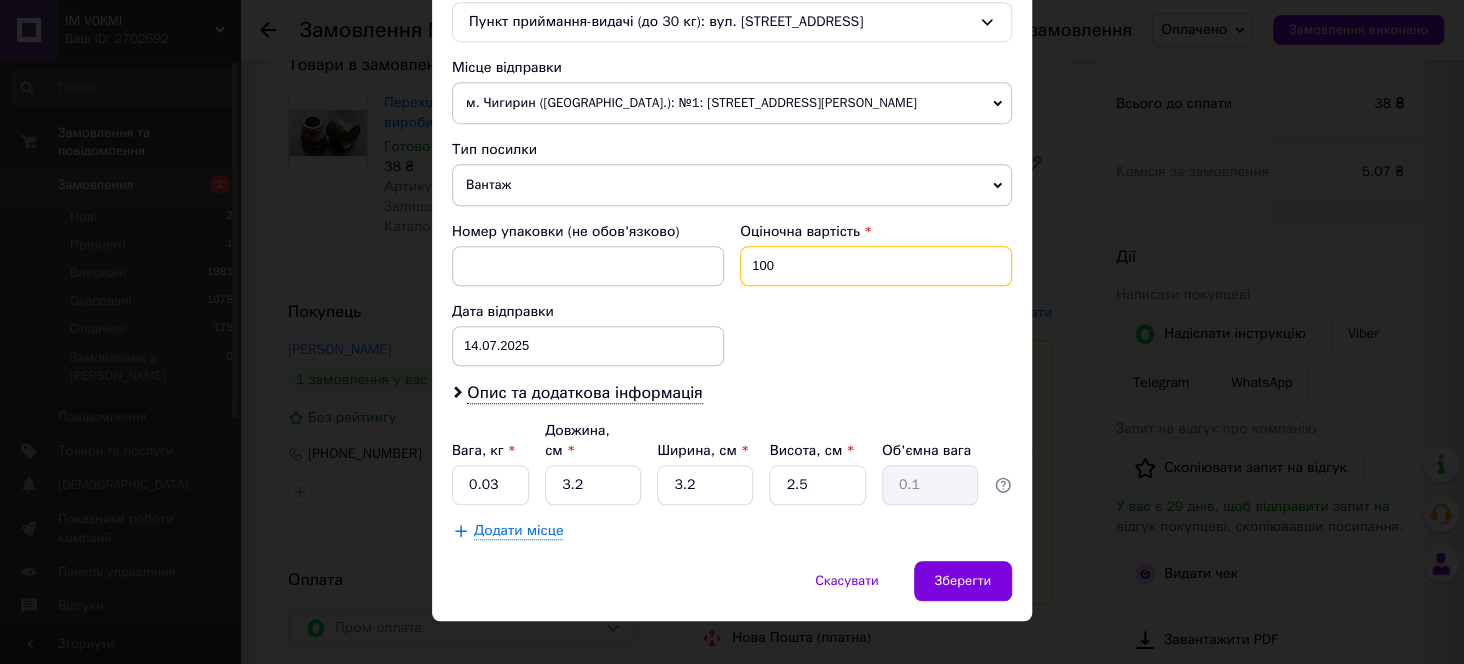 type on "100" 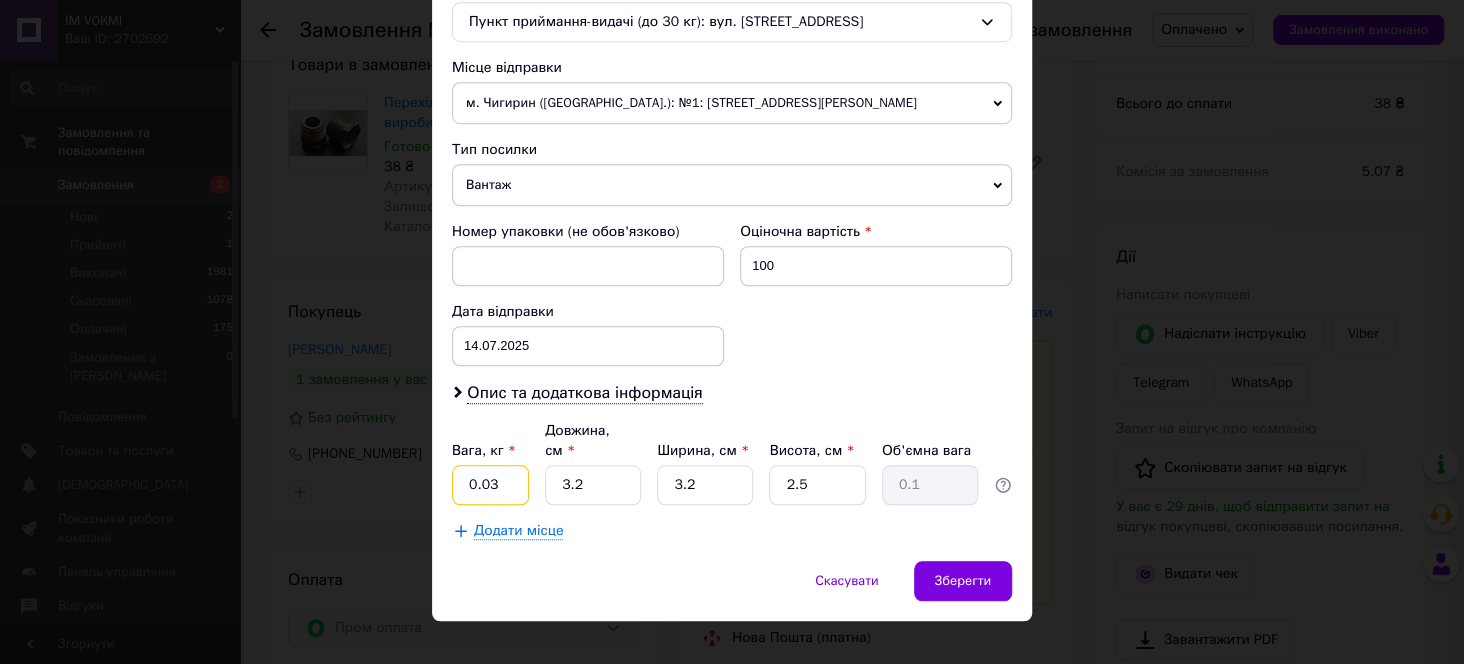 drag, startPoint x: 493, startPoint y: 459, endPoint x: 476, endPoint y: 459, distance: 17 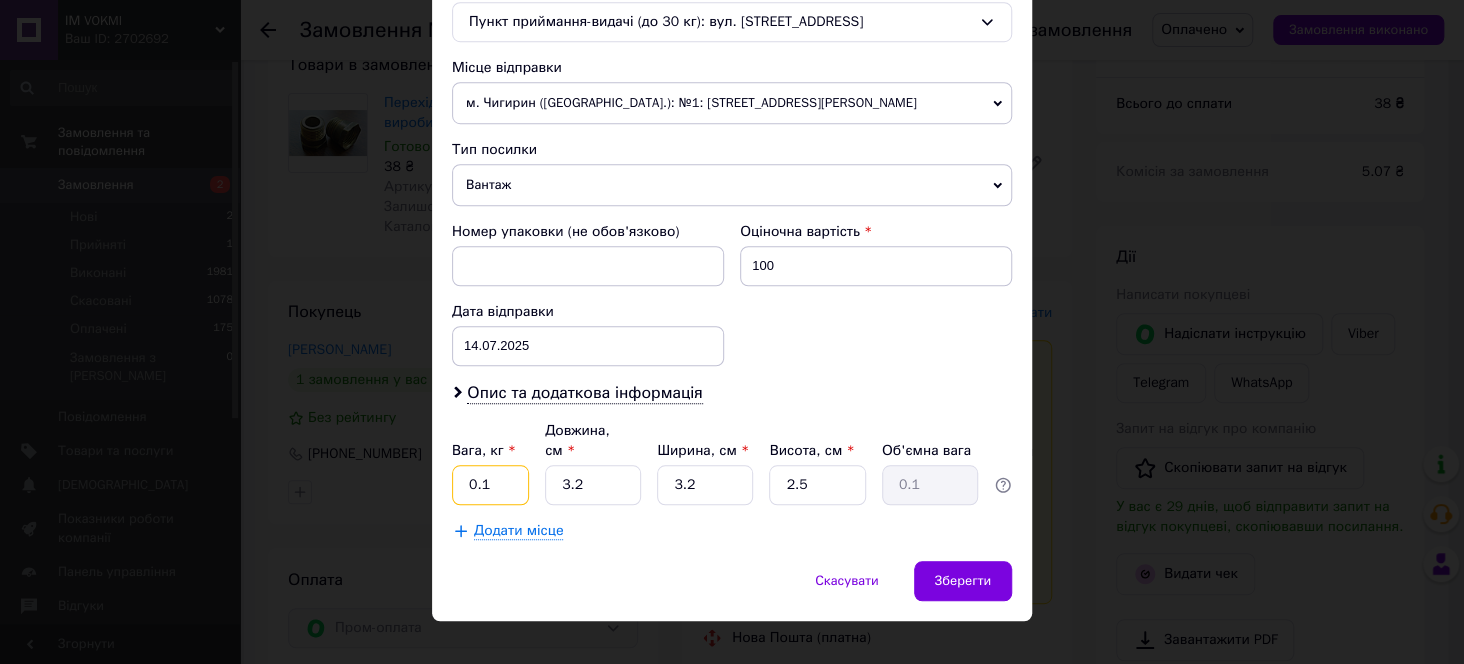 type on "0.1" 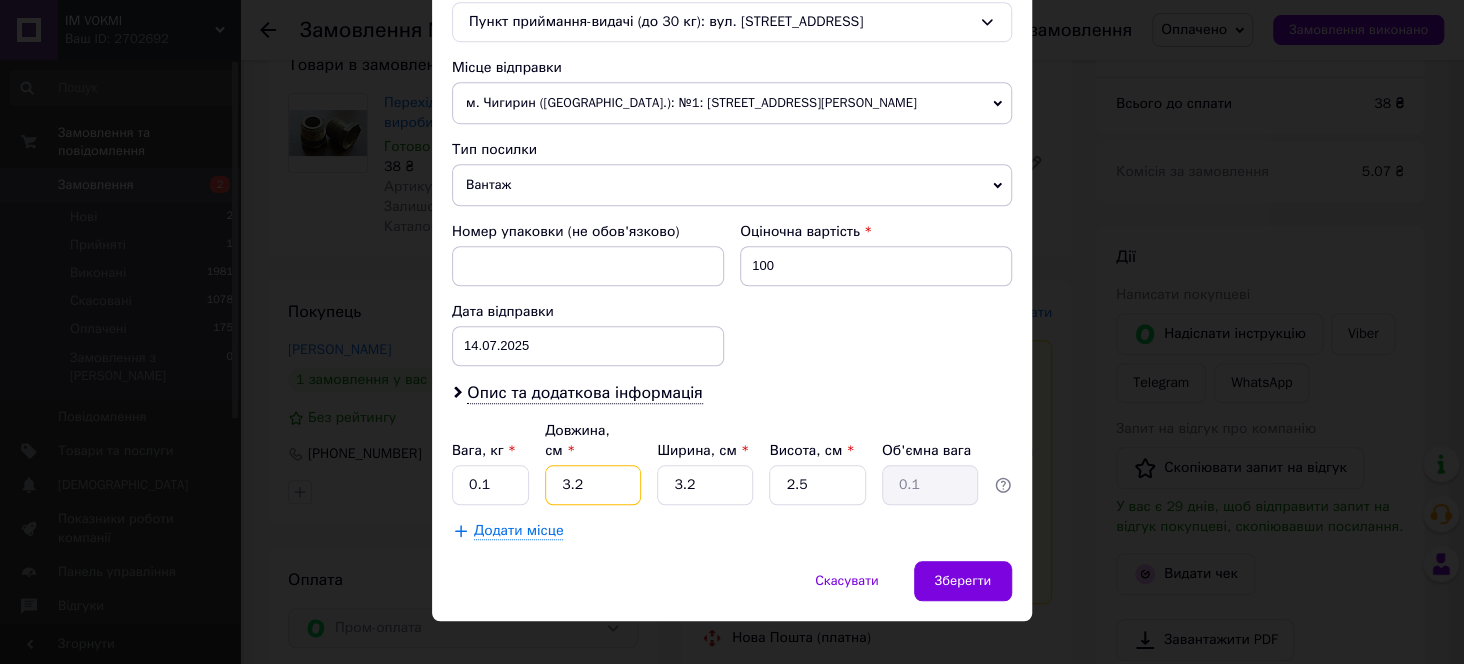 drag, startPoint x: 590, startPoint y: 461, endPoint x: 550, endPoint y: 461, distance: 40 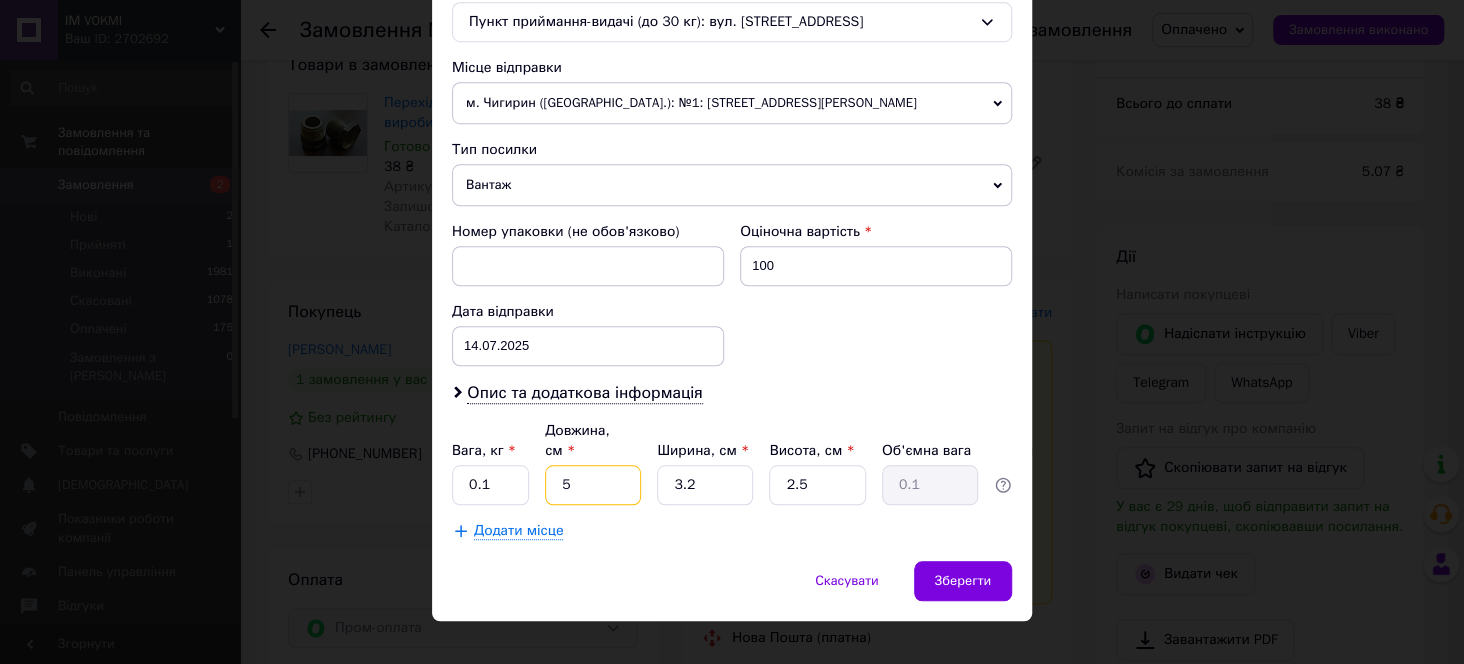 type on "5" 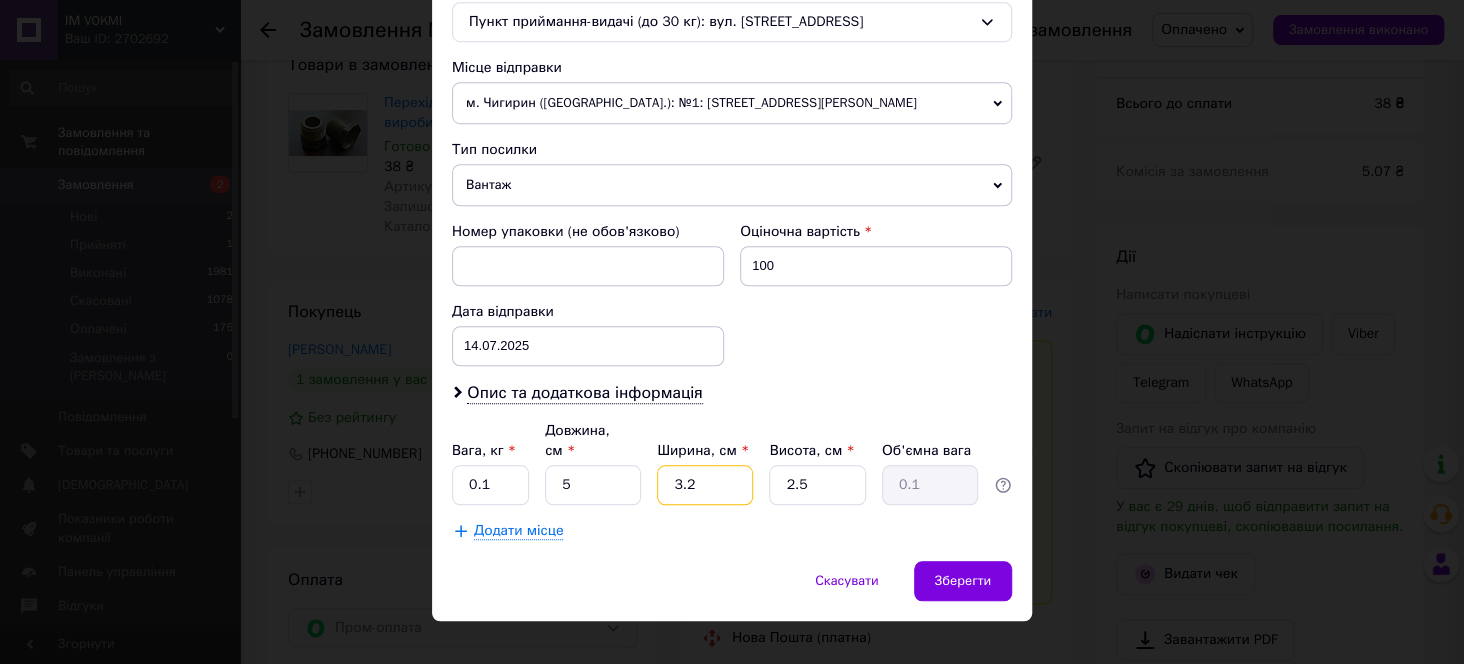 drag, startPoint x: 701, startPoint y: 454, endPoint x: 662, endPoint y: 458, distance: 39.20459 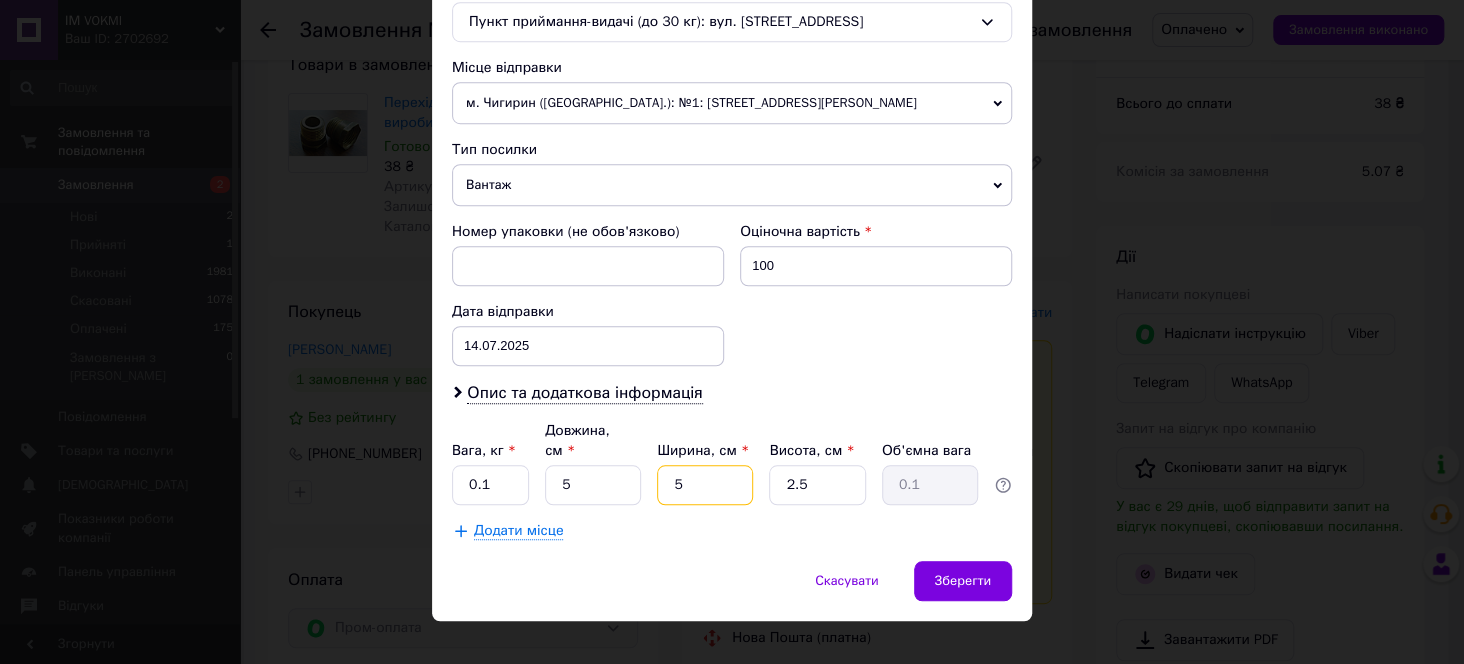 type on "5" 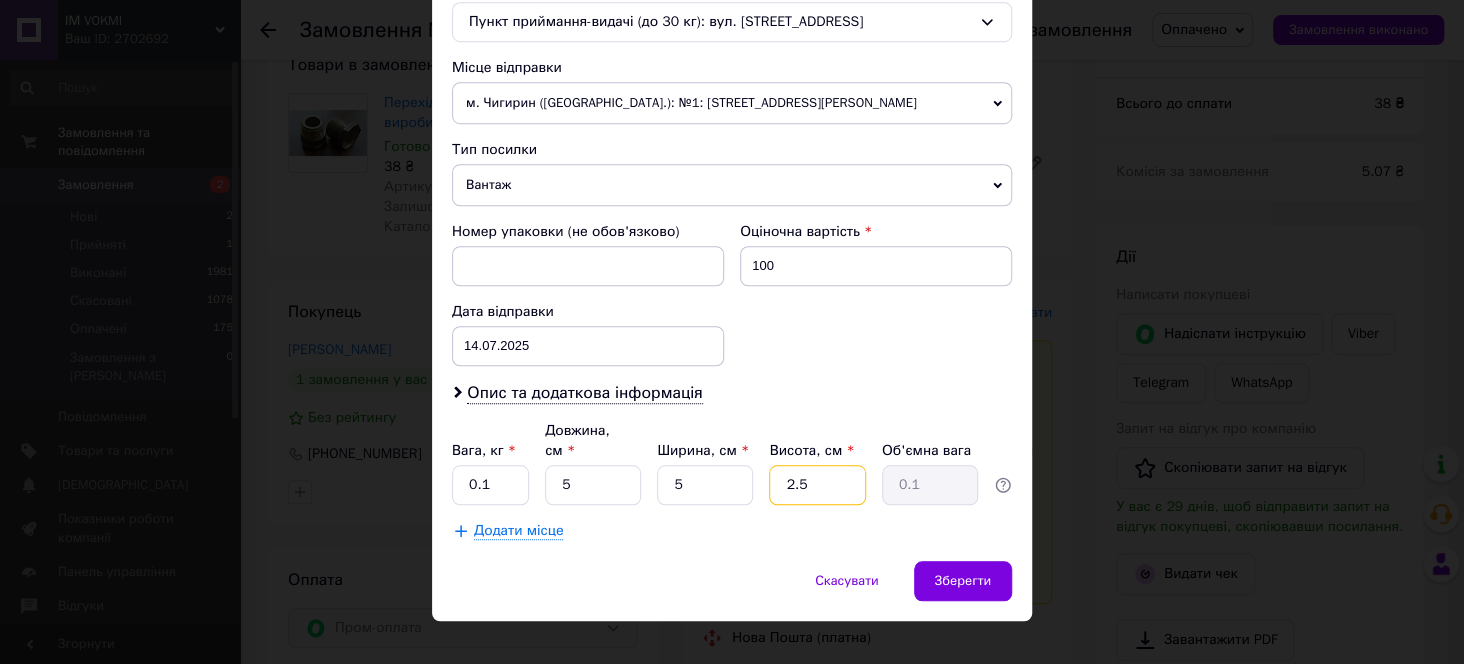 drag, startPoint x: 809, startPoint y: 458, endPoint x: 784, endPoint y: 460, distance: 25.079872 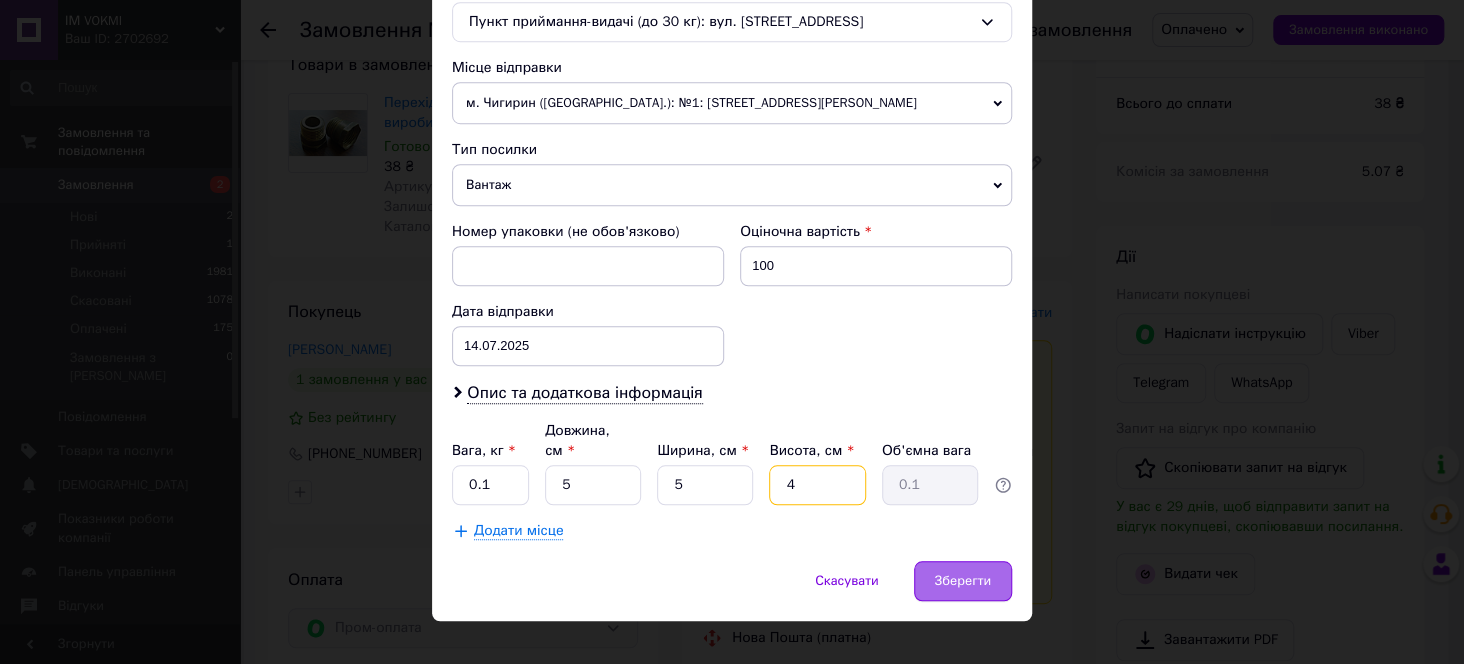 type on "4" 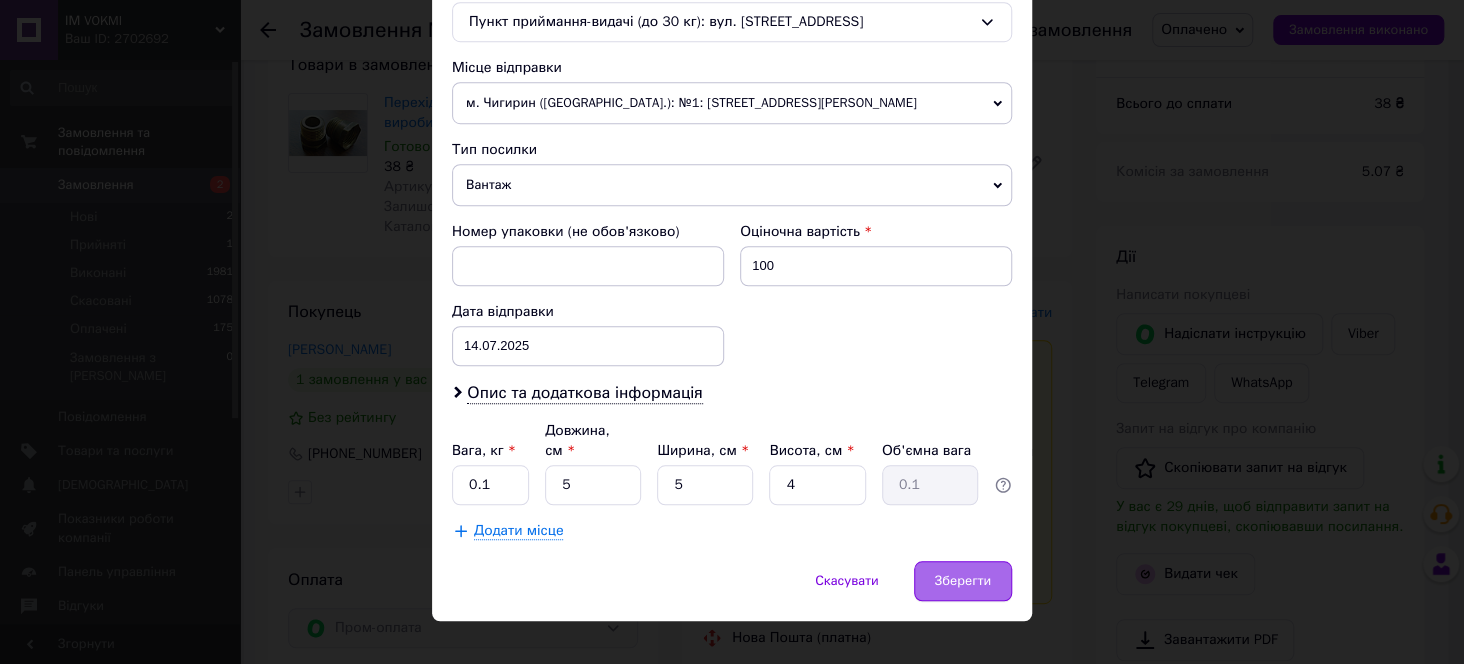 click on "Зберегти" at bounding box center [963, 581] 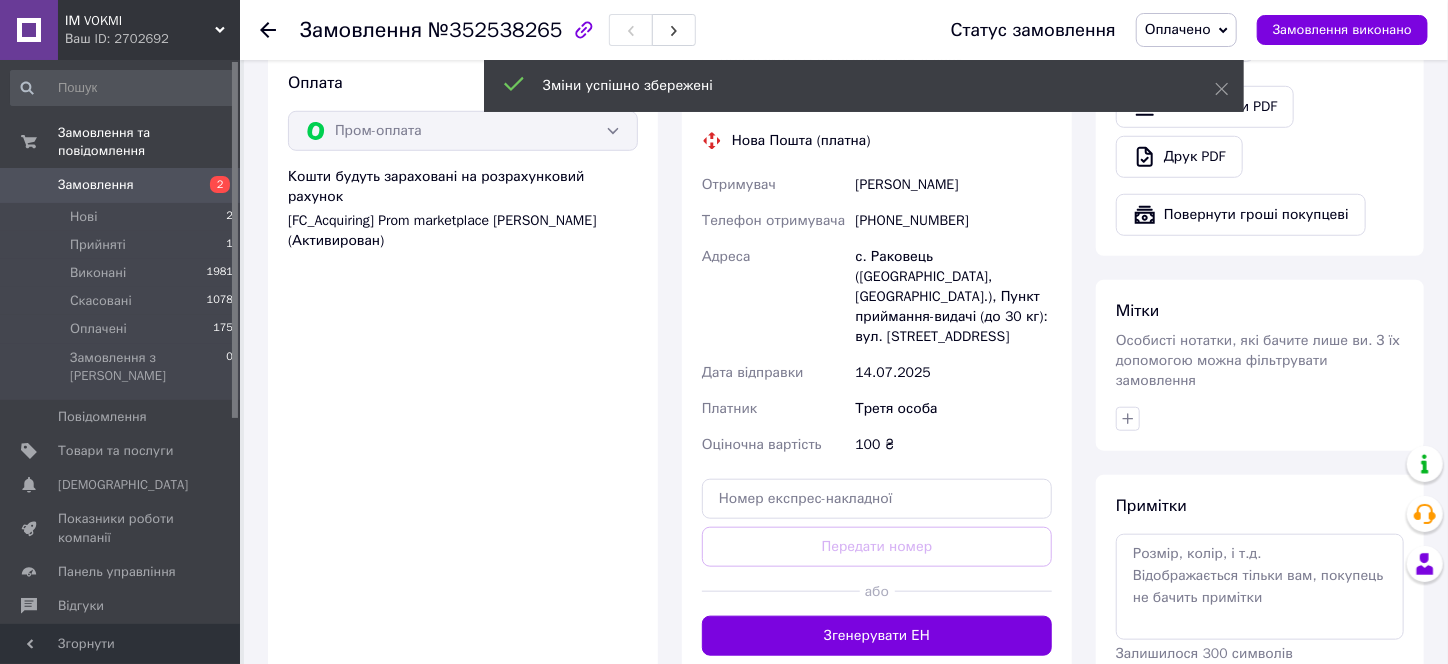 scroll, scrollTop: 700, scrollLeft: 0, axis: vertical 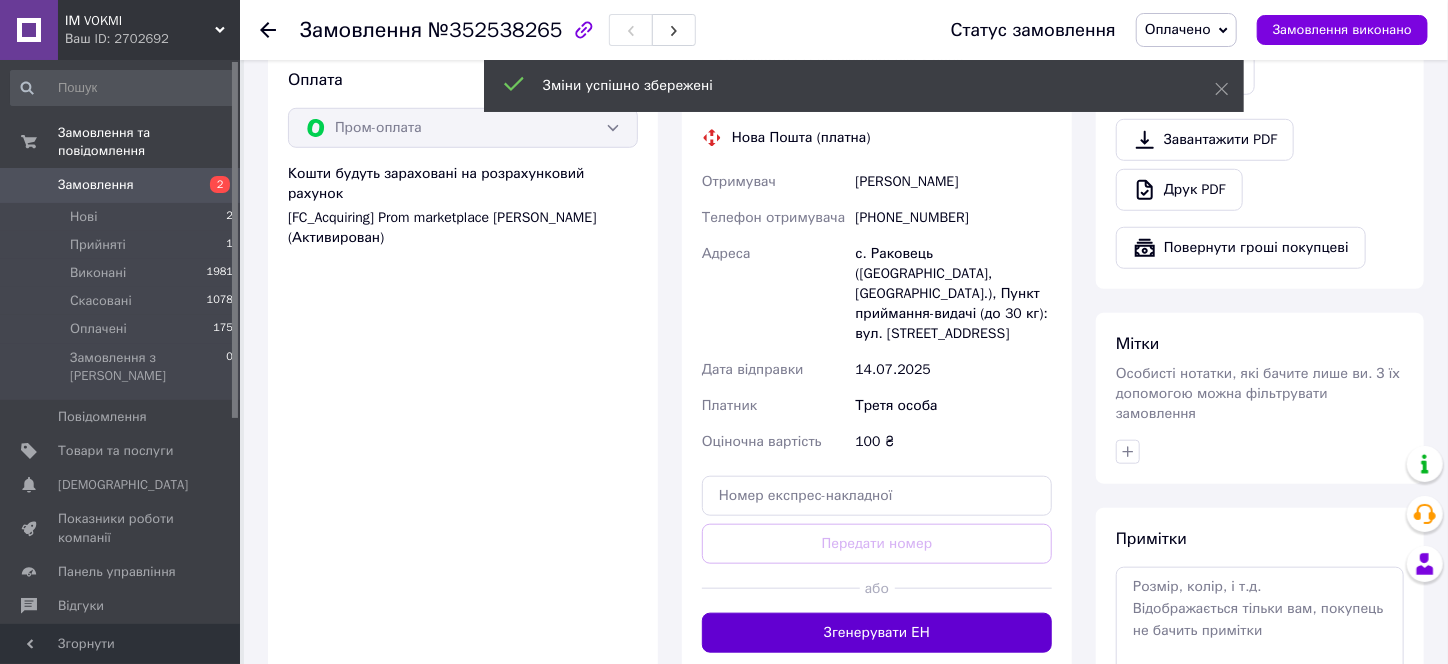 click on "Згенерувати ЕН" at bounding box center [877, 633] 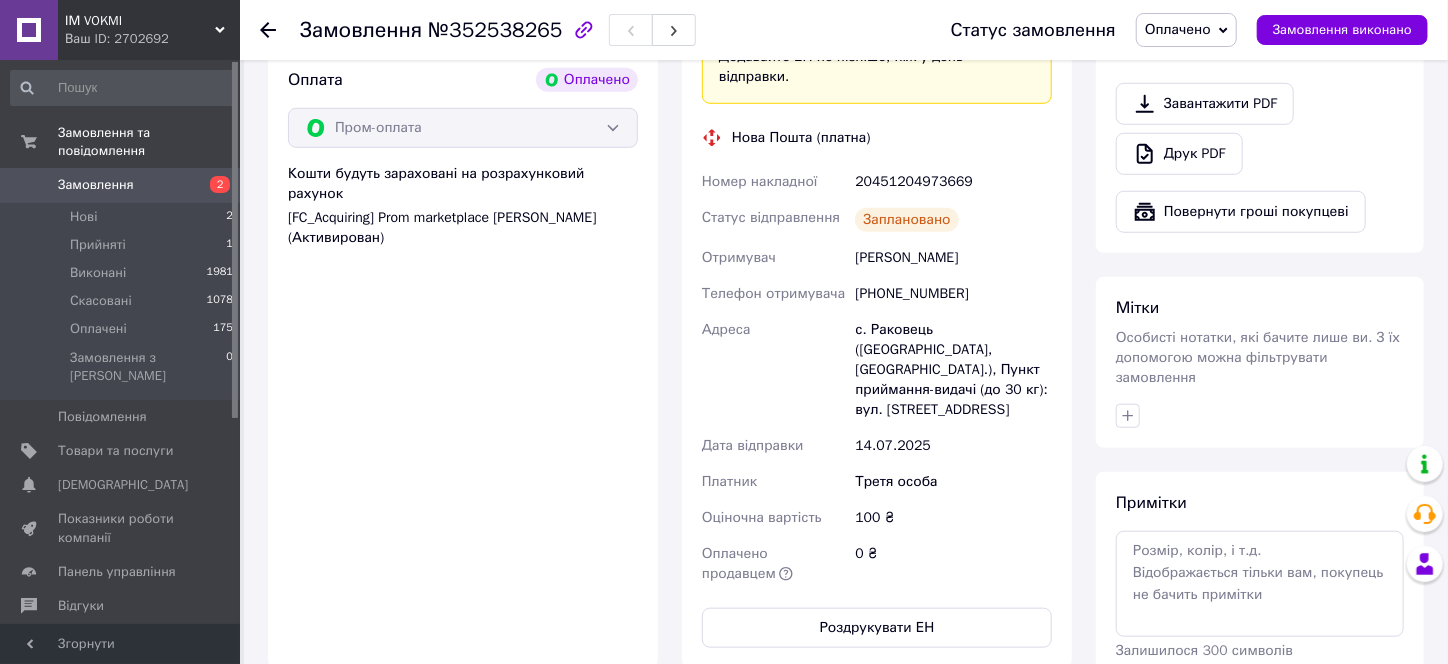 click on "Оплачено" at bounding box center (1178, 29) 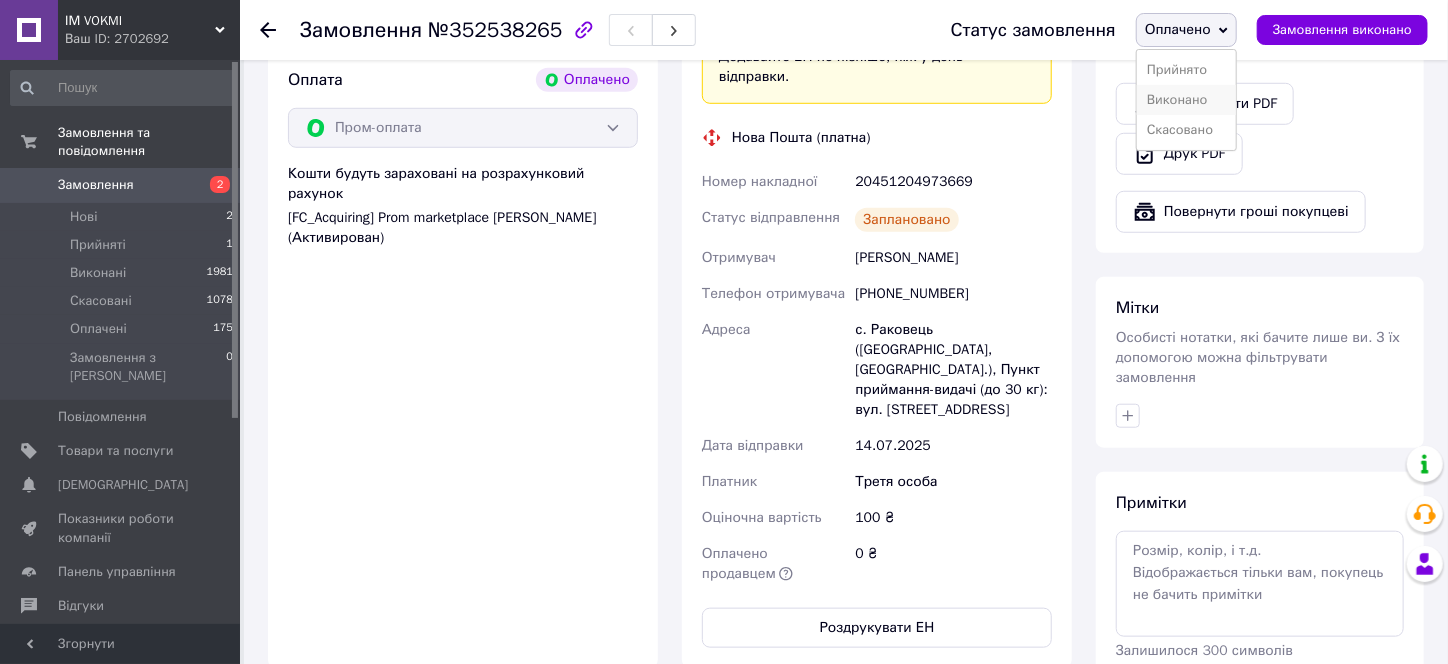 click on "Виконано" at bounding box center (1186, 100) 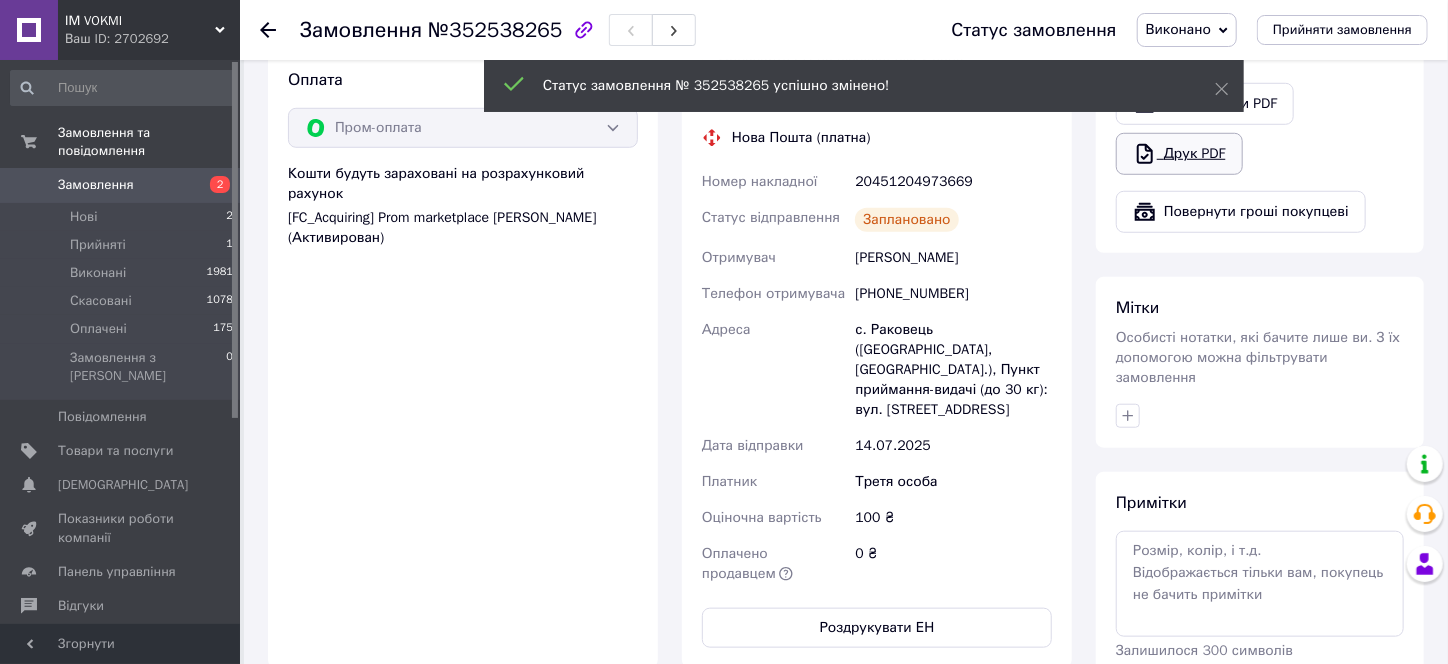 click on "Друк PDF" at bounding box center (1179, 154) 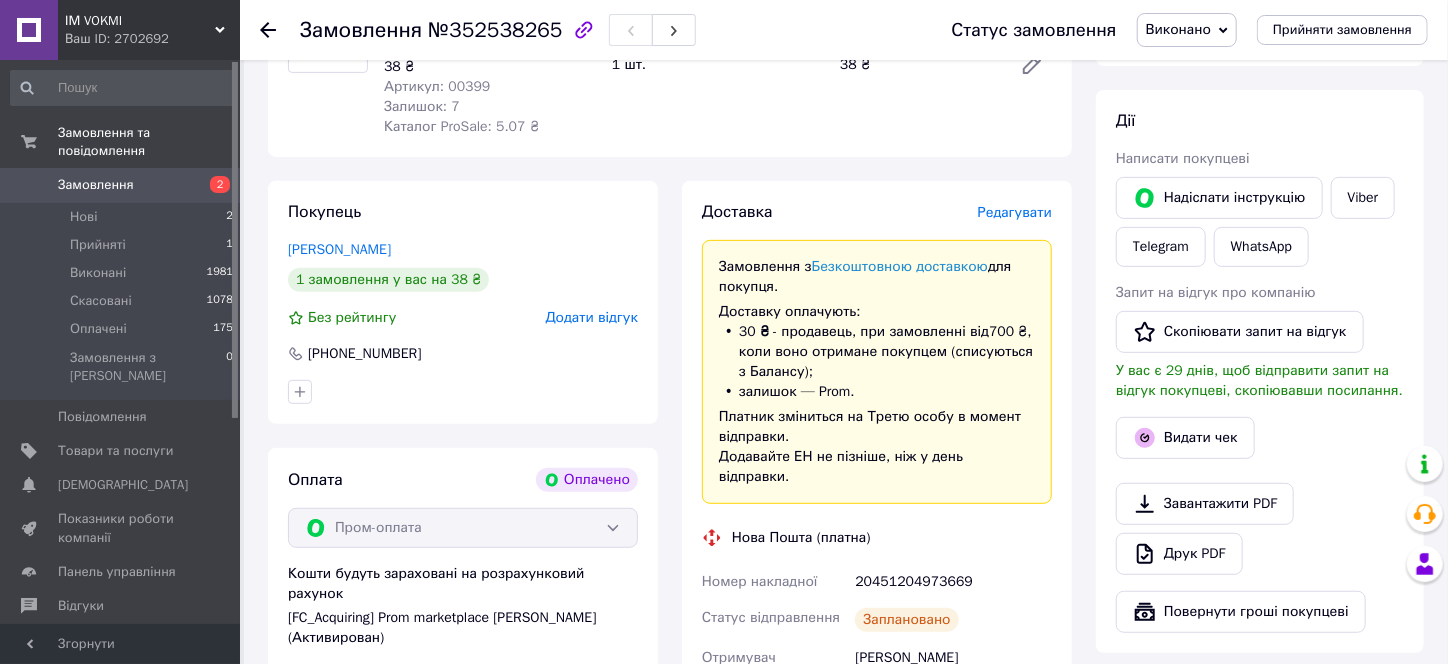 scroll, scrollTop: 0, scrollLeft: 0, axis: both 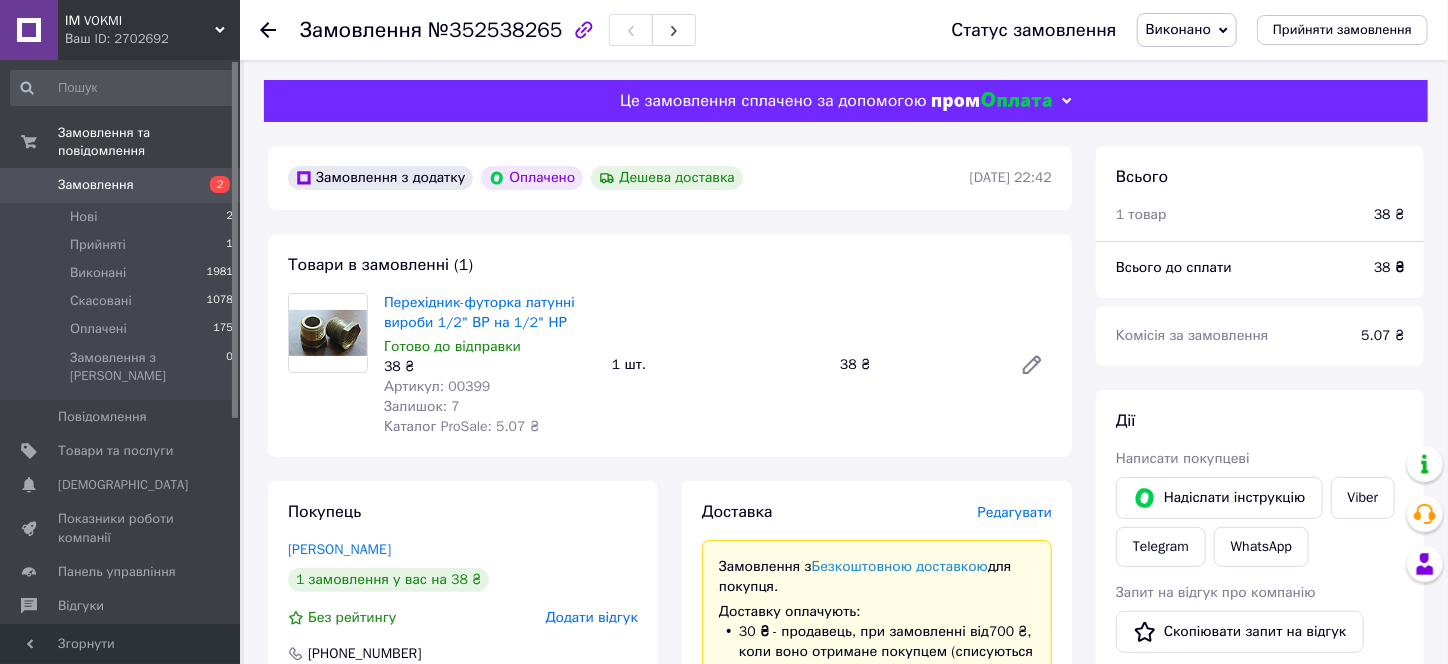 click on "Замовлення" at bounding box center (96, 185) 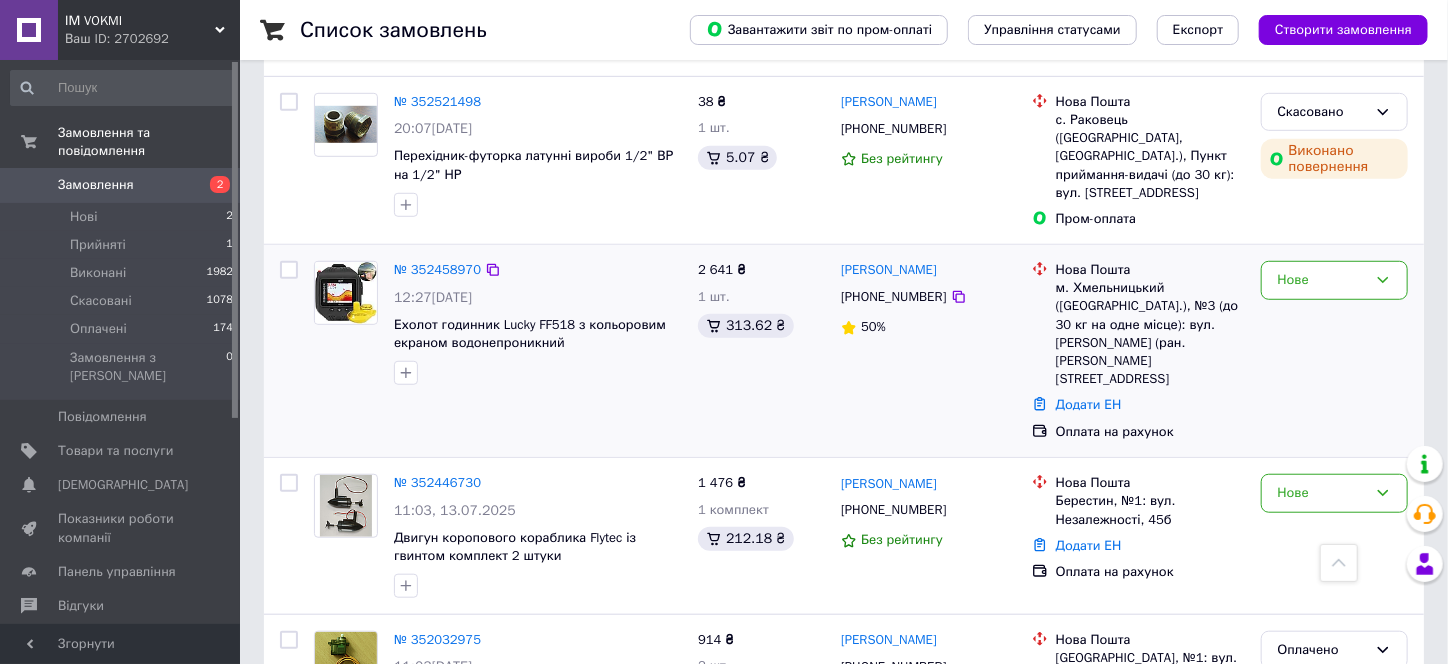 scroll, scrollTop: 700, scrollLeft: 0, axis: vertical 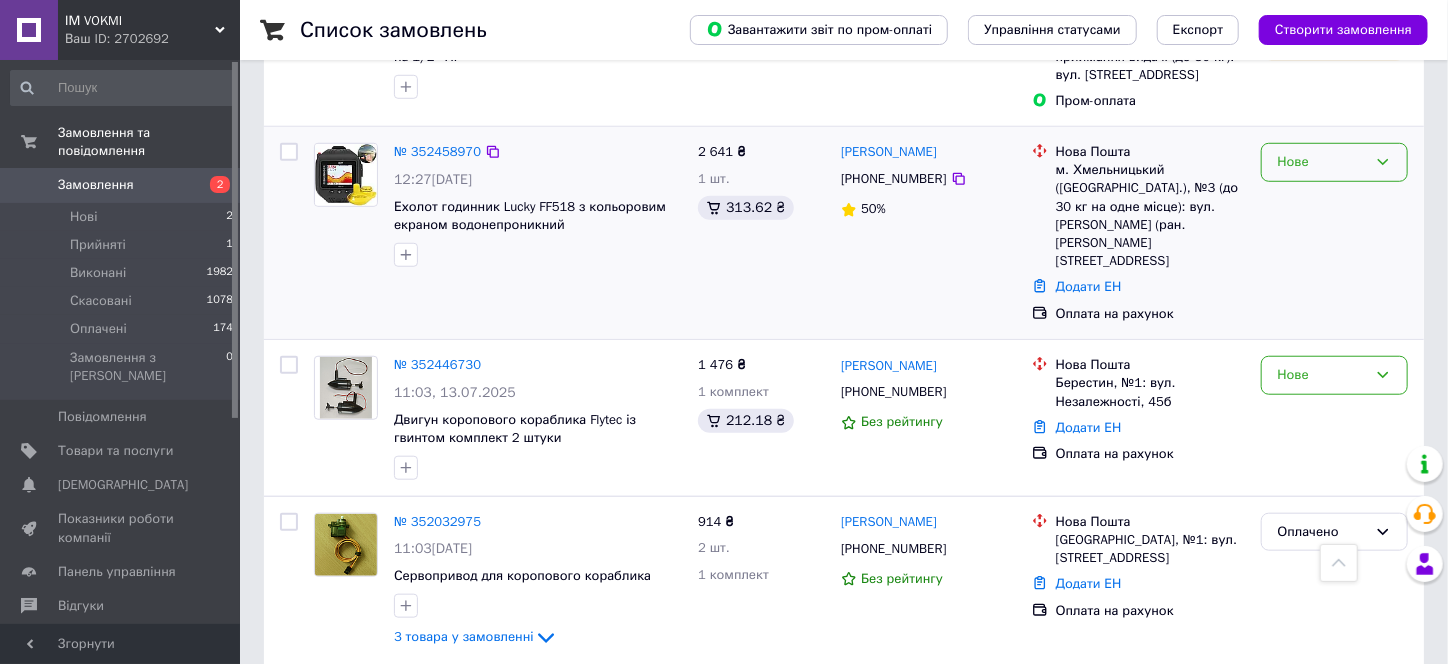 click on "Нове" at bounding box center (1322, 162) 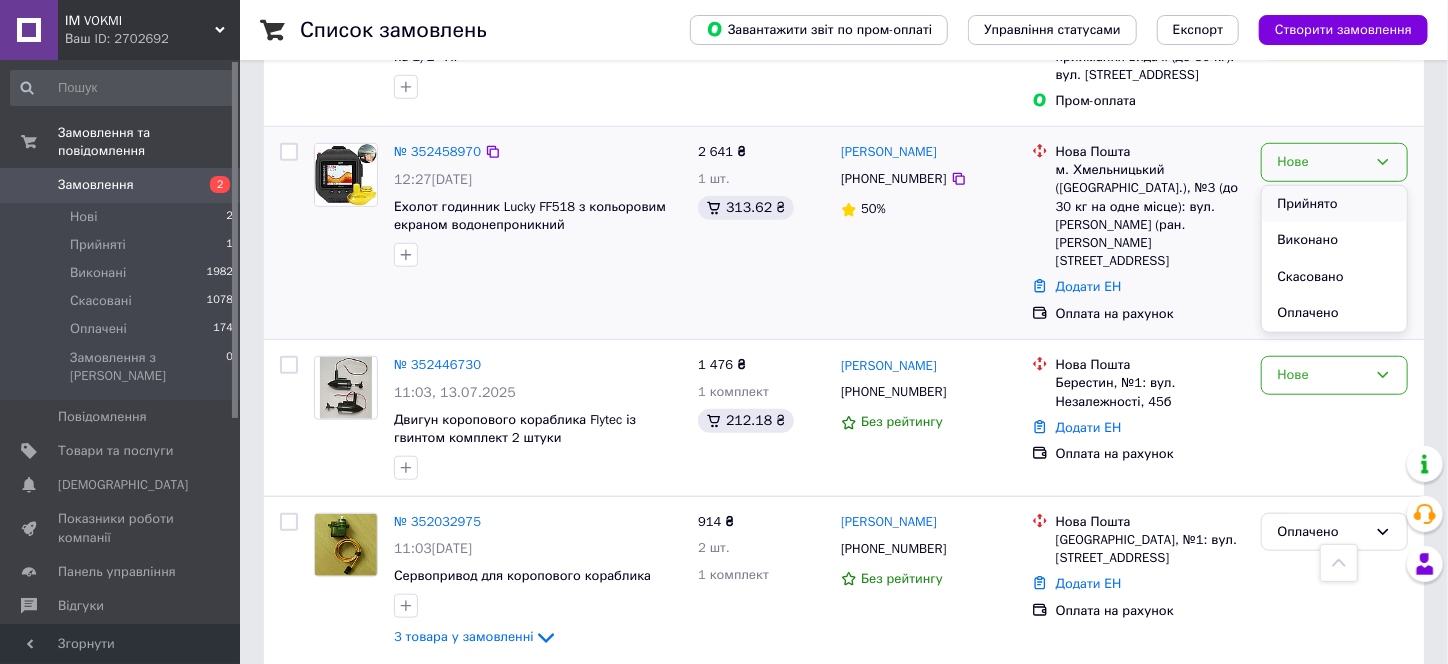 click on "Прийнято" at bounding box center (1334, 204) 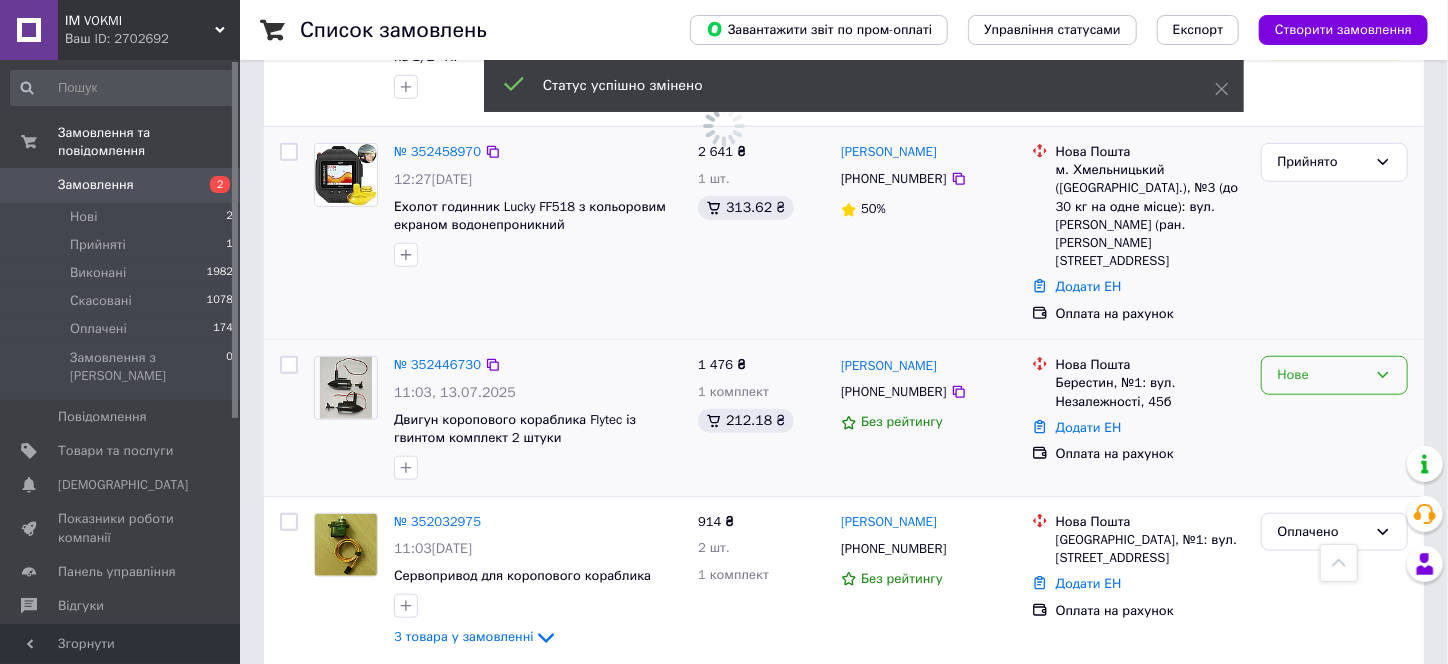 click on "Нове" at bounding box center (1322, 375) 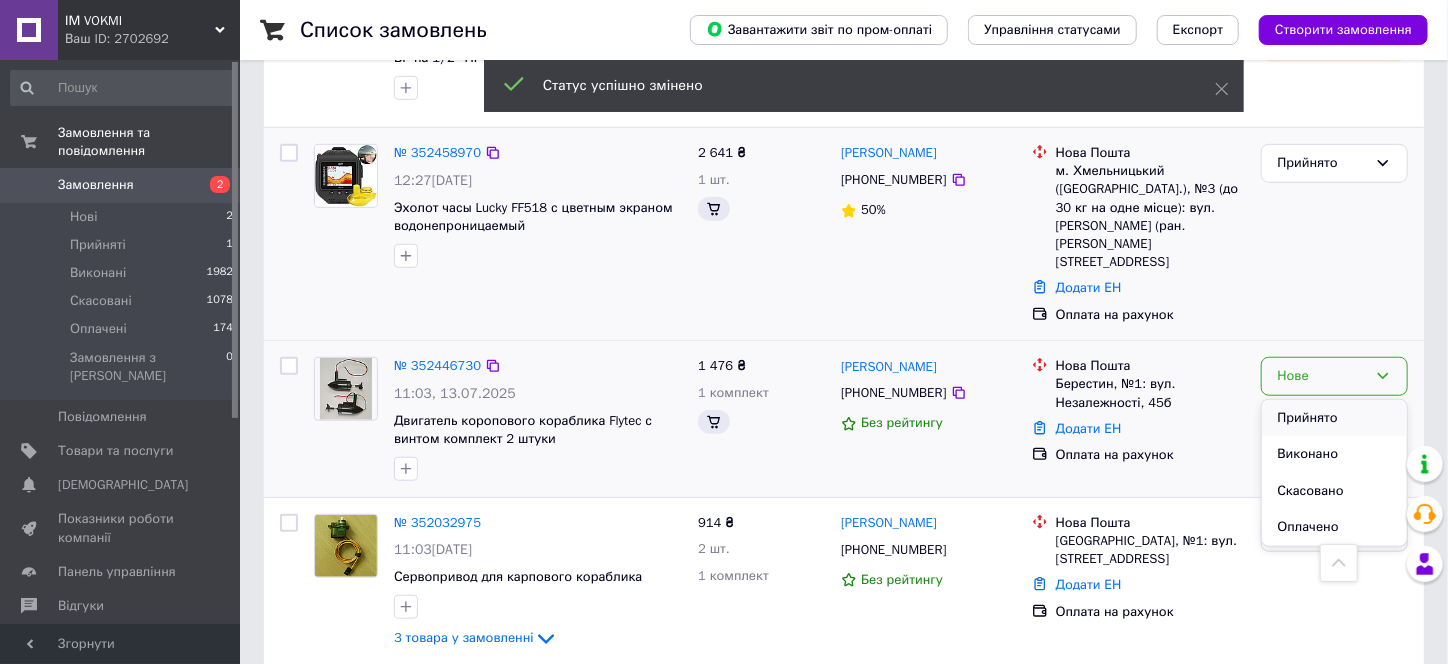 scroll, scrollTop: 700, scrollLeft: 0, axis: vertical 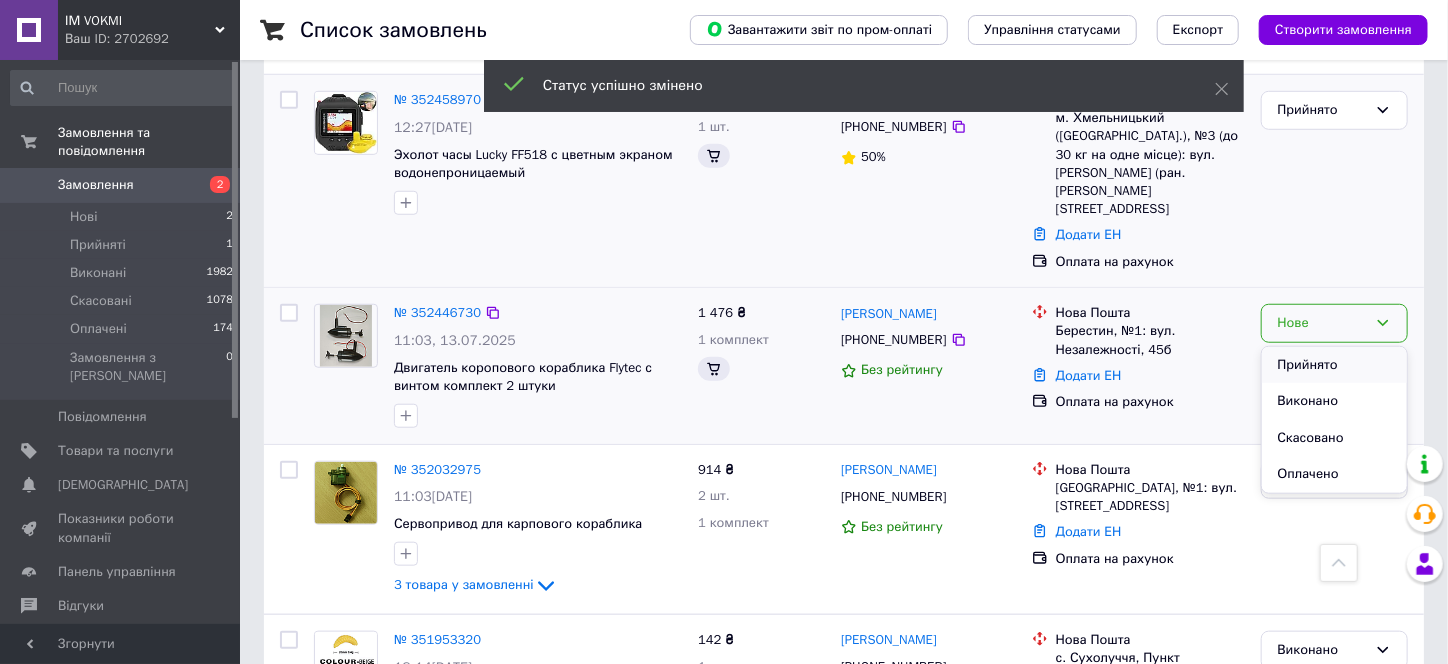 click on "Прийнято" at bounding box center [1334, 365] 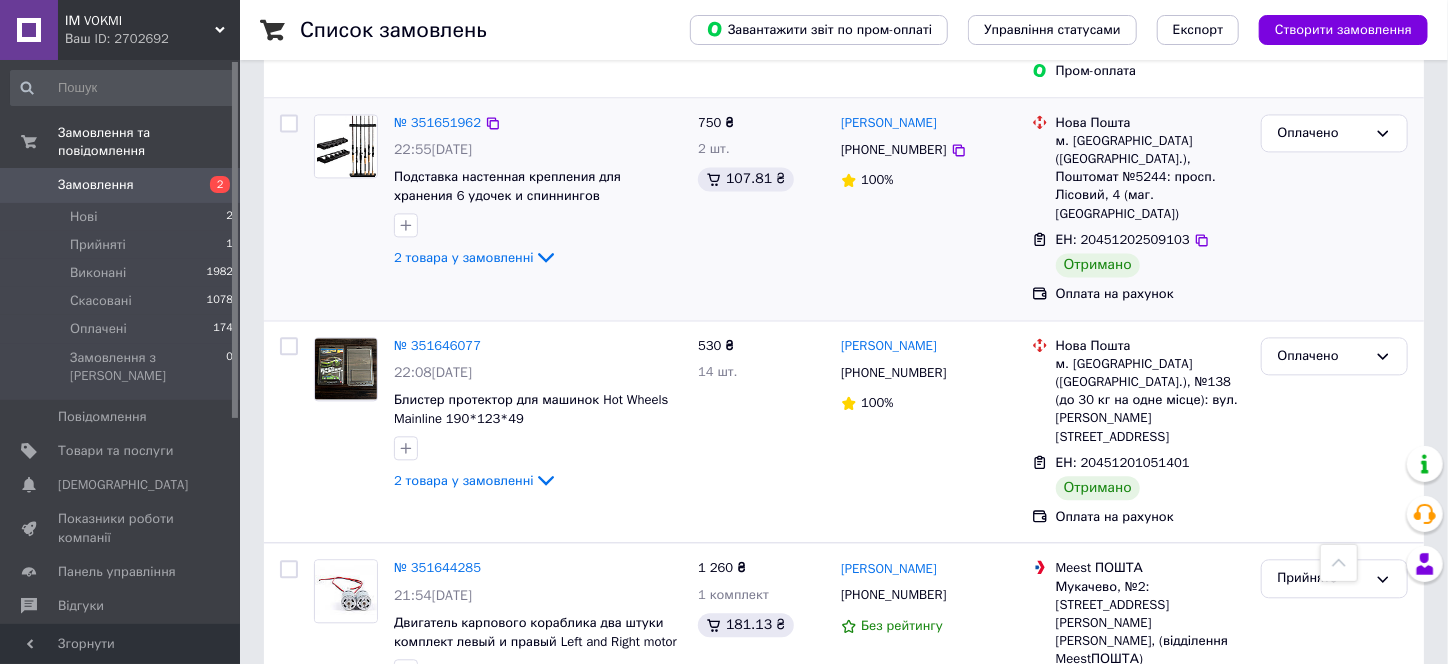 scroll, scrollTop: 2099, scrollLeft: 0, axis: vertical 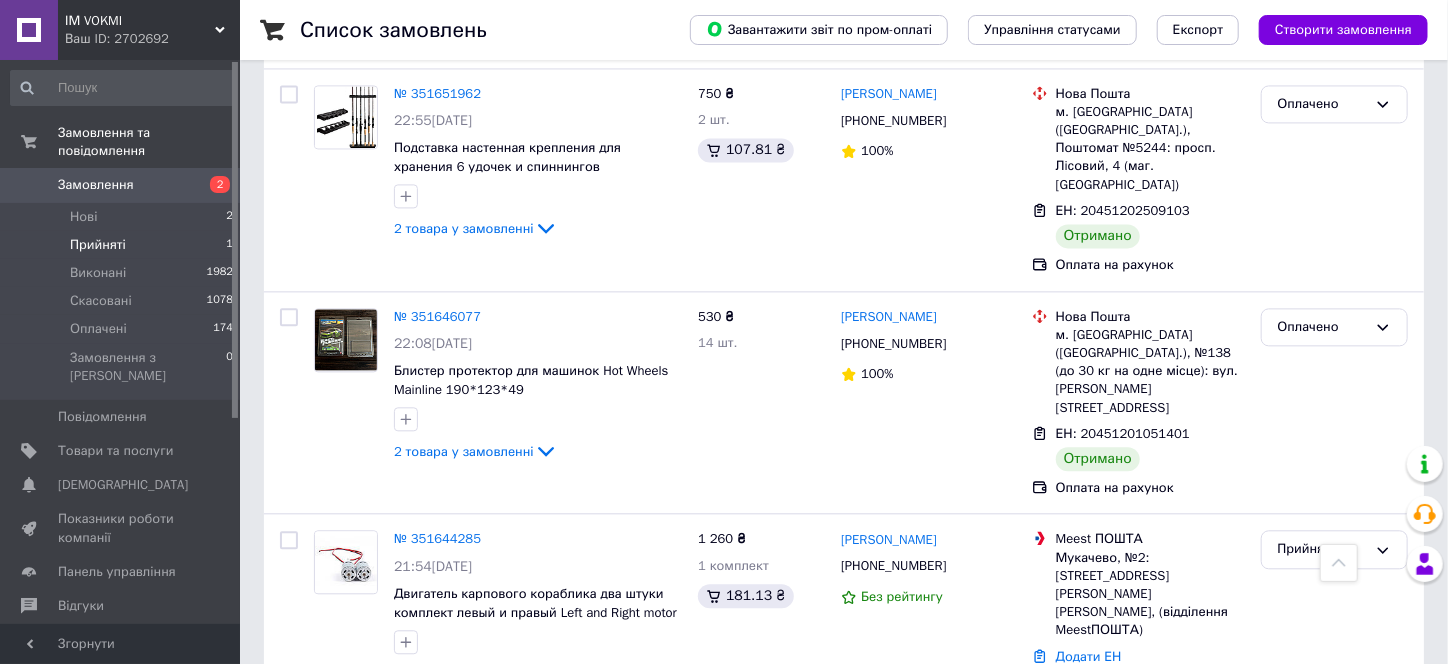 click on "Прийняті 1" at bounding box center [122, 245] 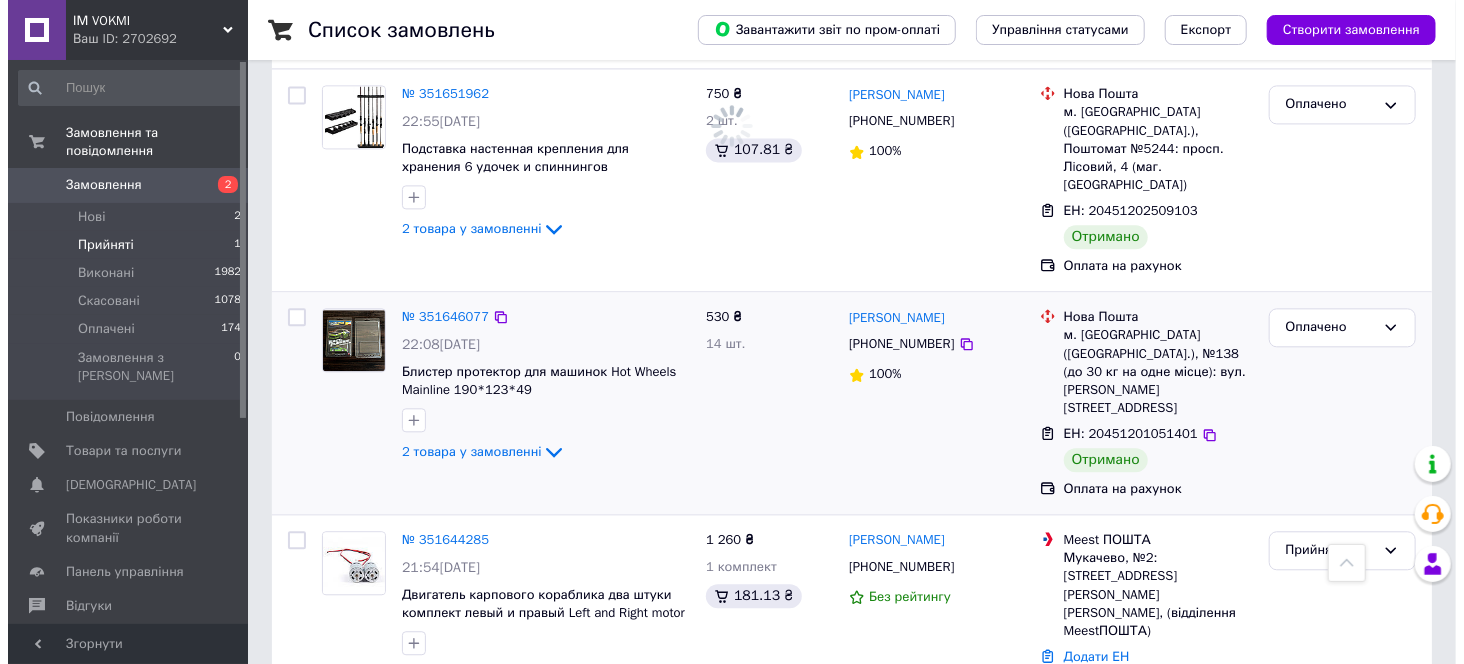 scroll, scrollTop: 0, scrollLeft: 0, axis: both 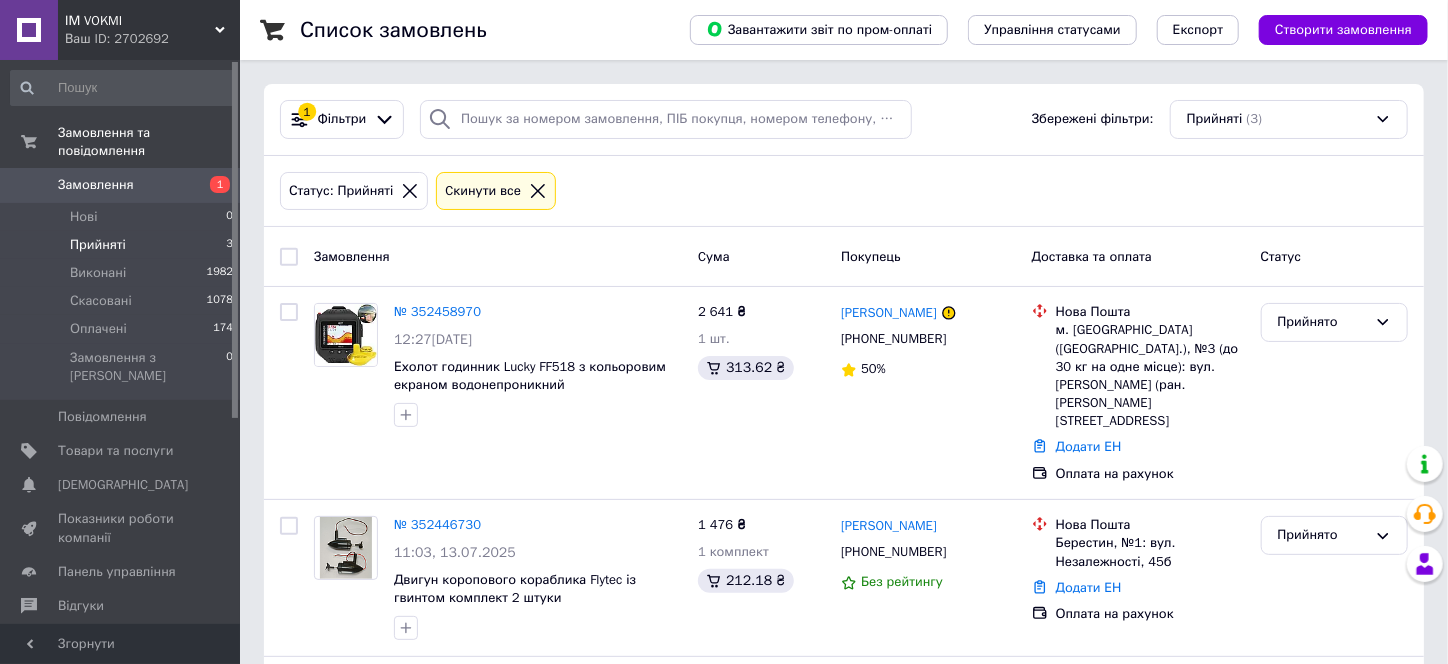 click on "Замовлення" at bounding box center [96, 185] 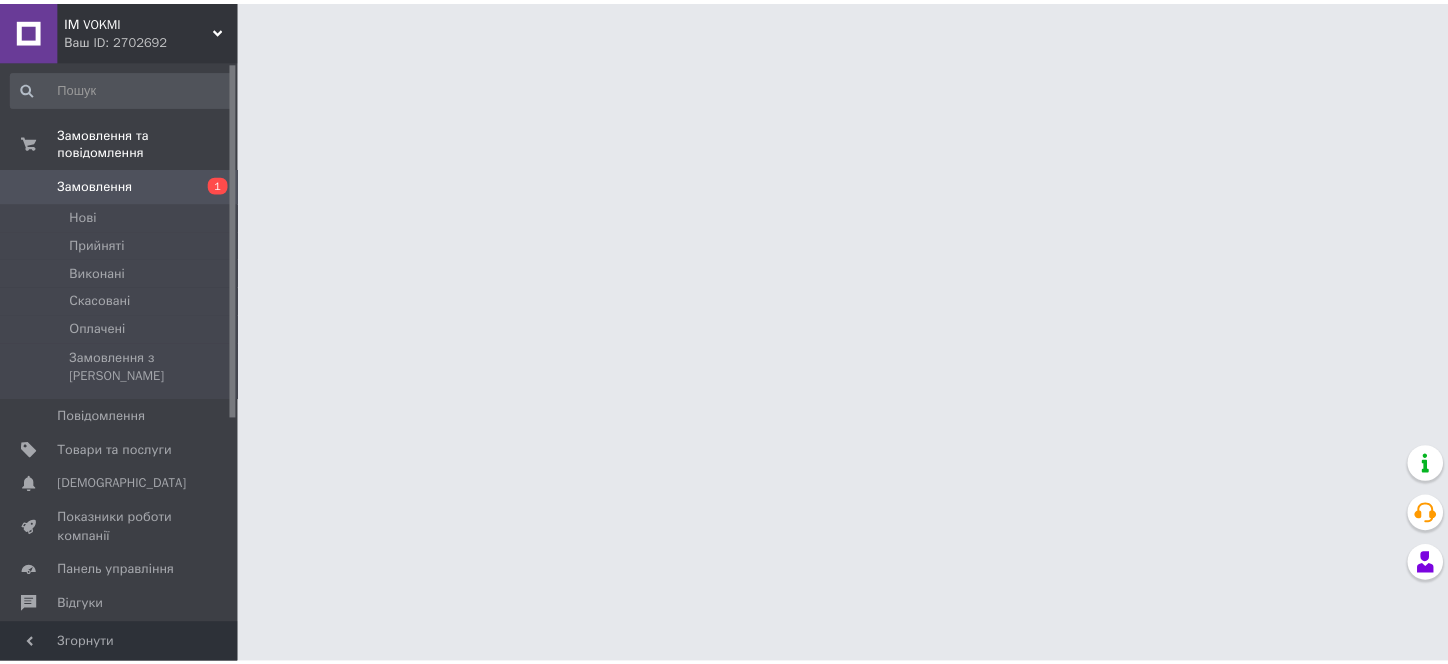 scroll, scrollTop: 0, scrollLeft: 0, axis: both 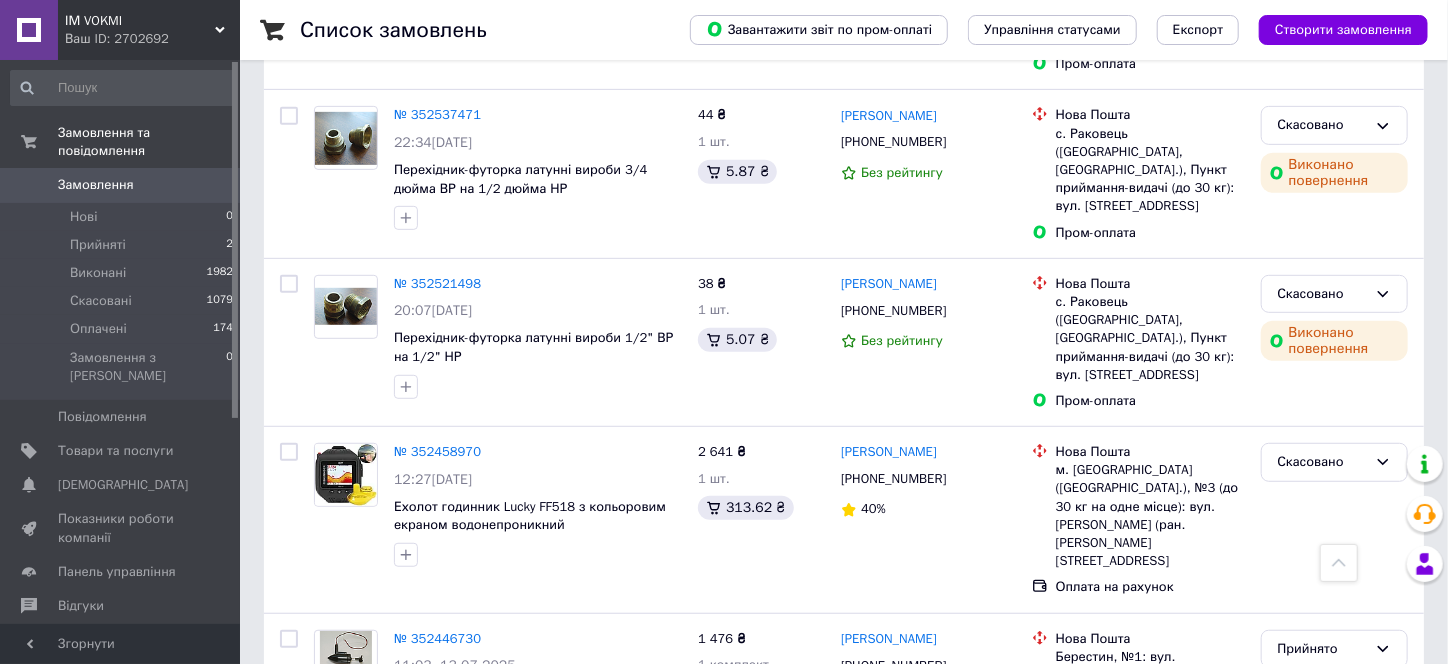 click on "№ 352458970" at bounding box center [437, 451] 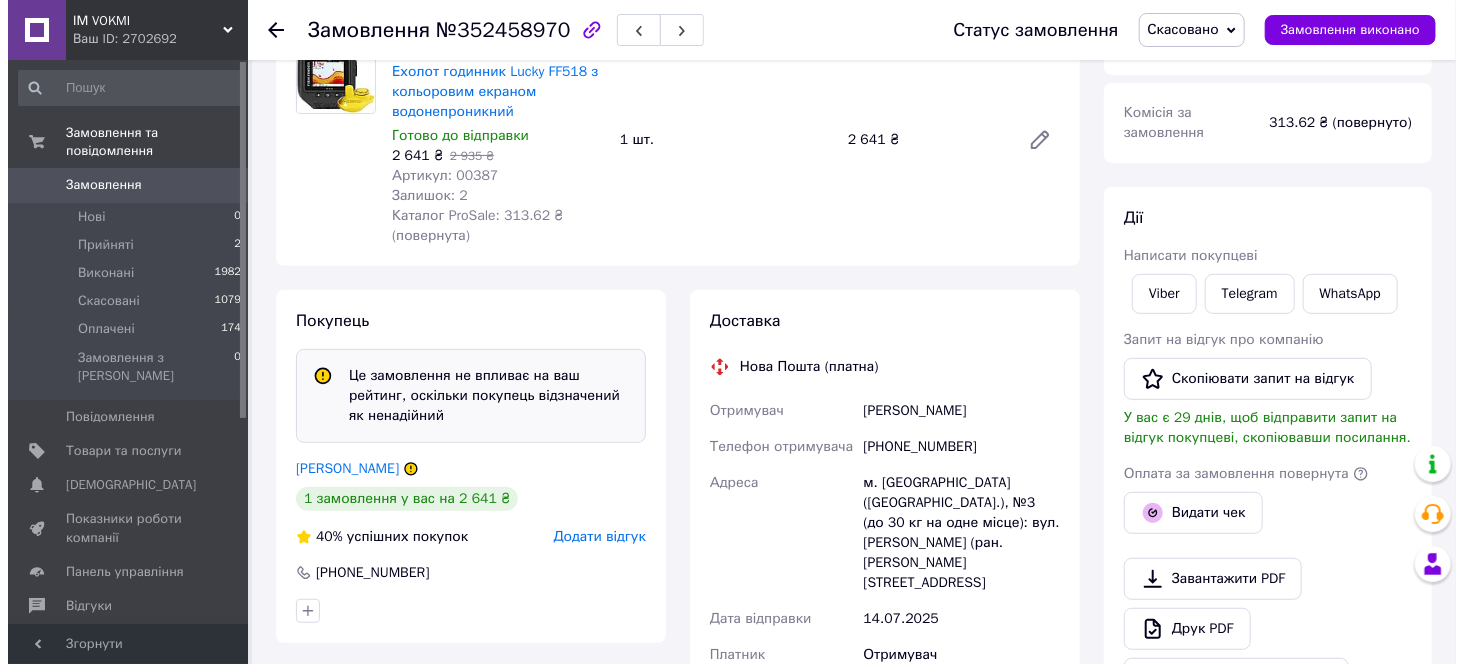 scroll, scrollTop: 300, scrollLeft: 0, axis: vertical 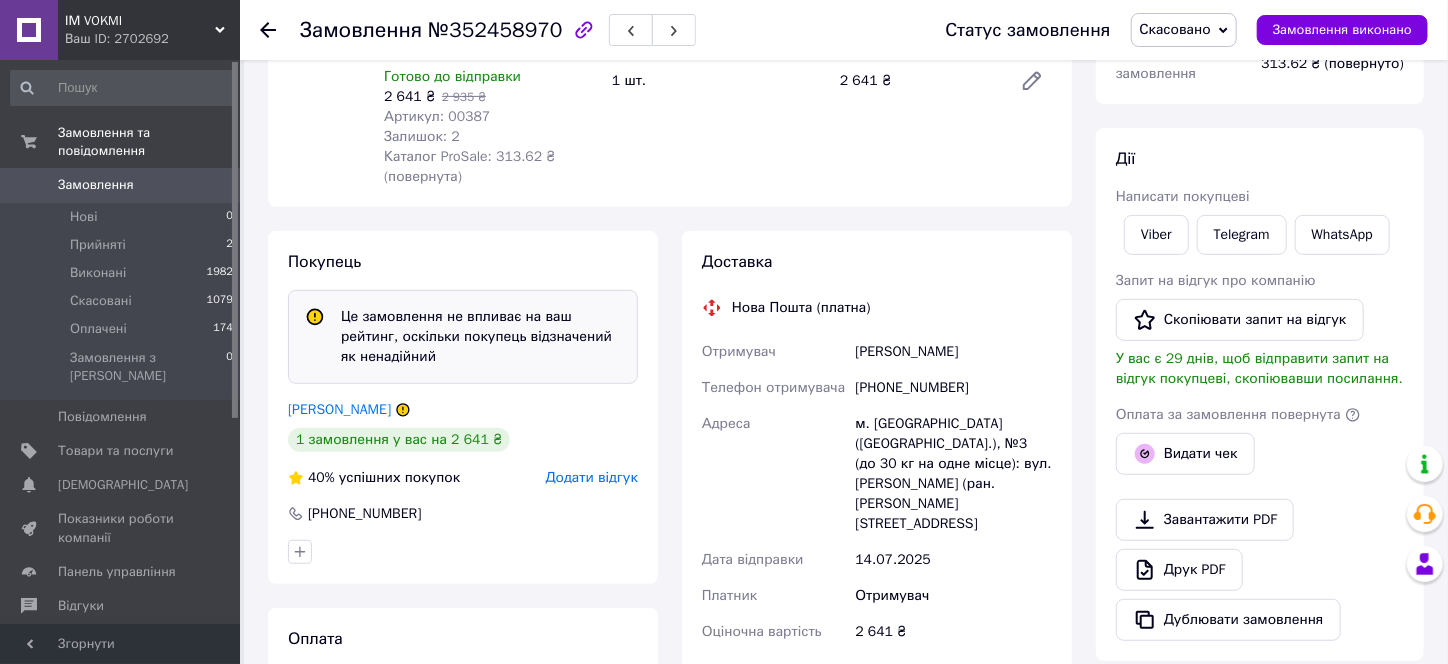 click on "Додати відгук" at bounding box center [592, 477] 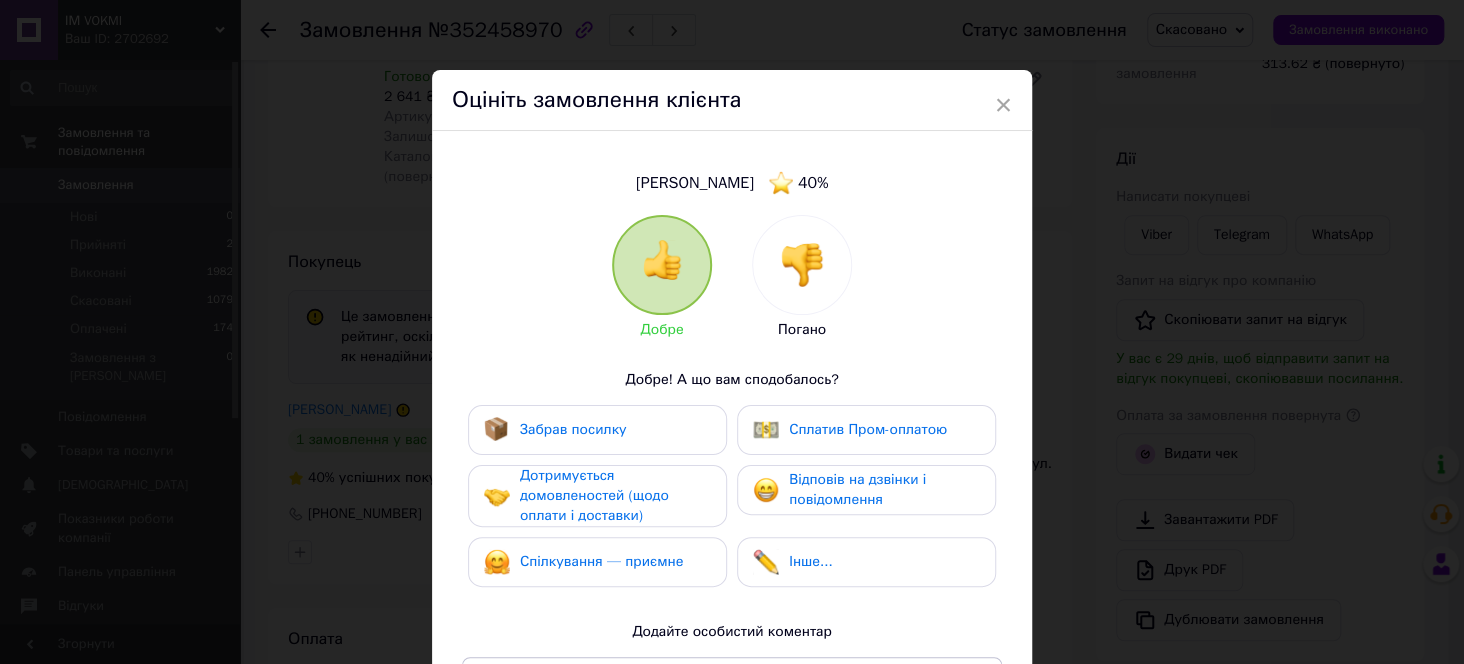 click at bounding box center [802, 265] 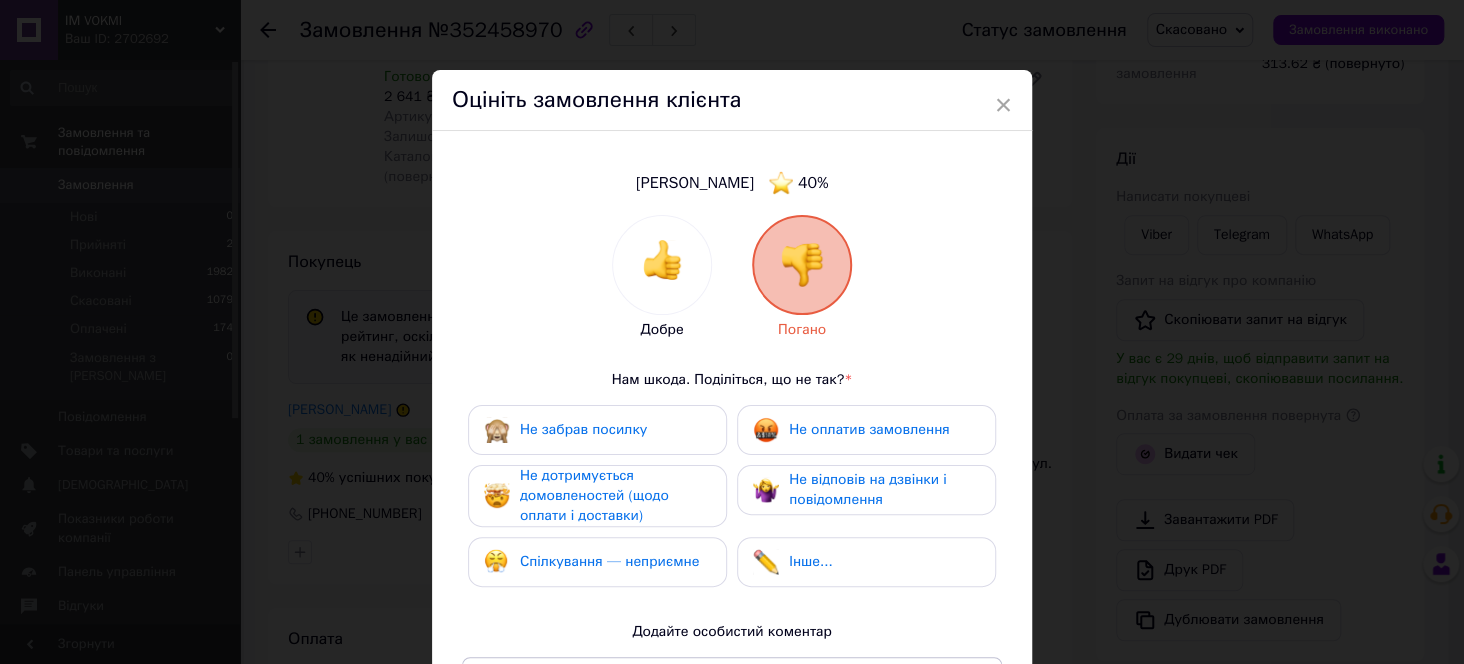 click on "Не оплатив замовлення" at bounding box center [869, 429] 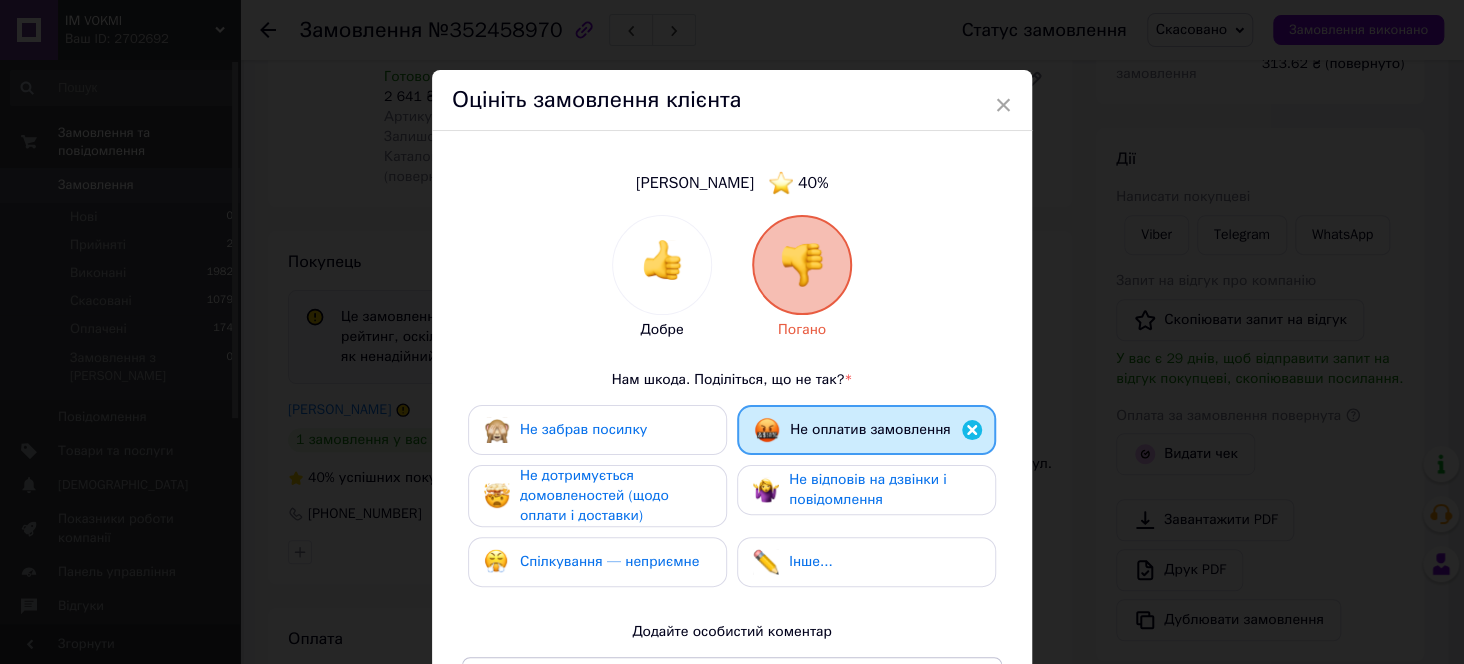 click on "Не відповів на дзвінки і повідомлення" at bounding box center [868, 489] 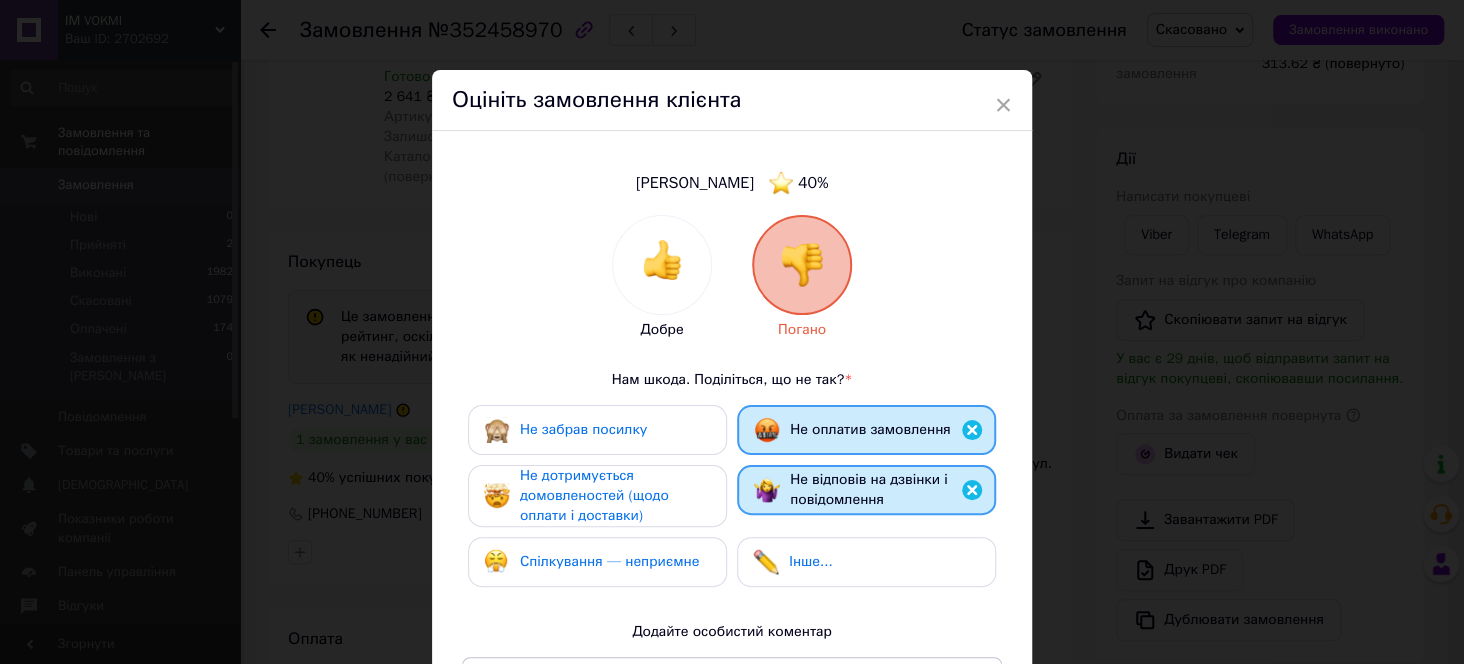 click on "Інше..." at bounding box center (810, 561) 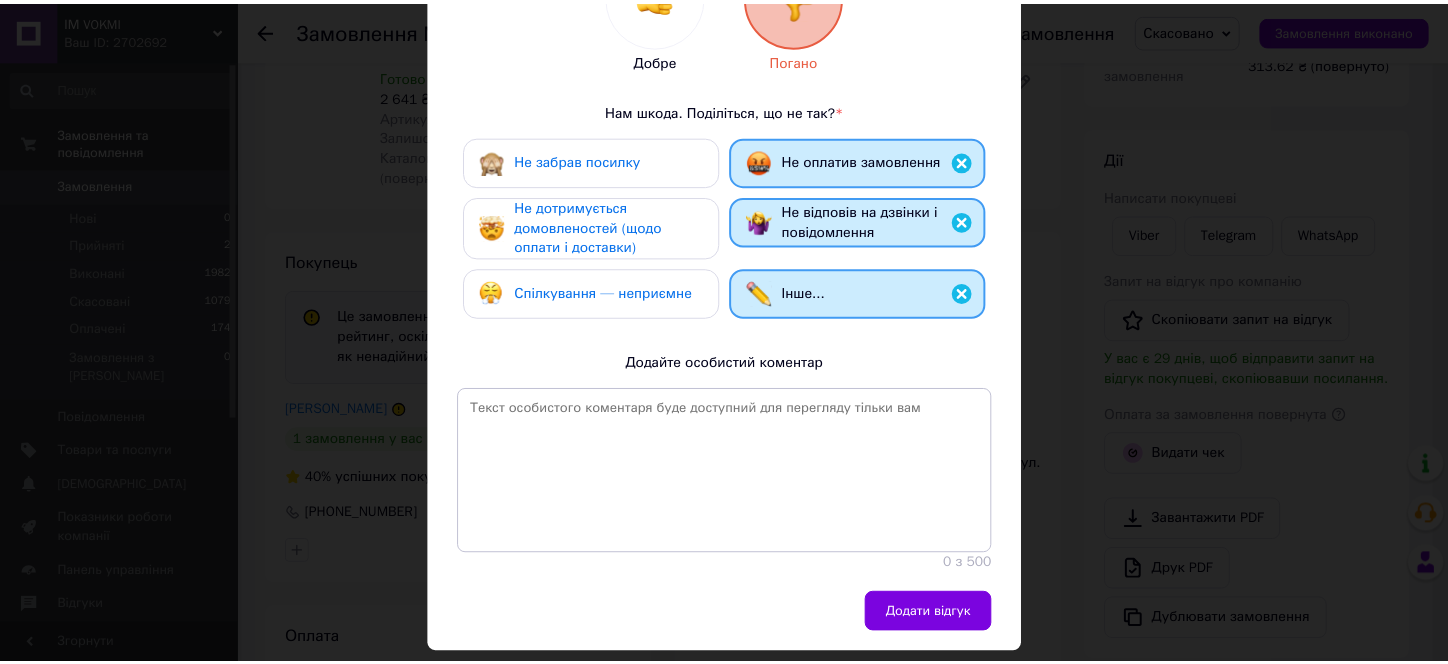 scroll, scrollTop: 300, scrollLeft: 0, axis: vertical 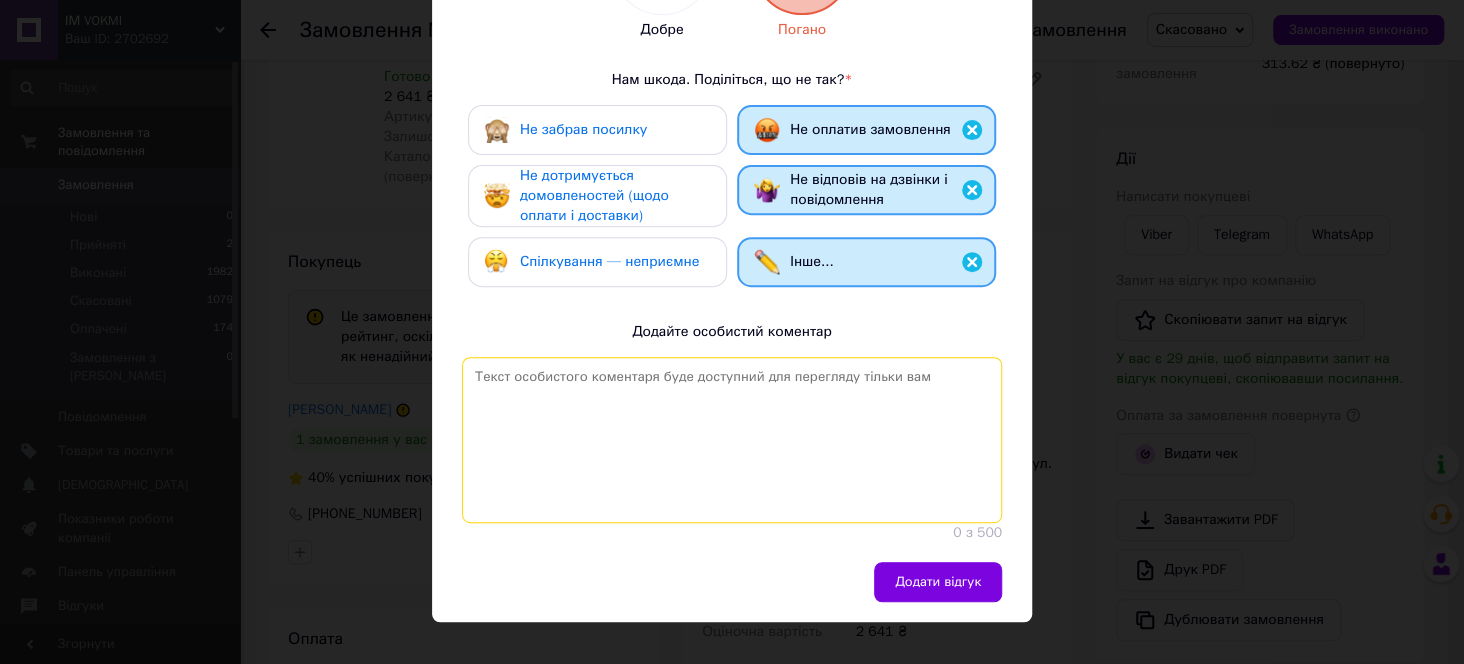 click at bounding box center (732, 440) 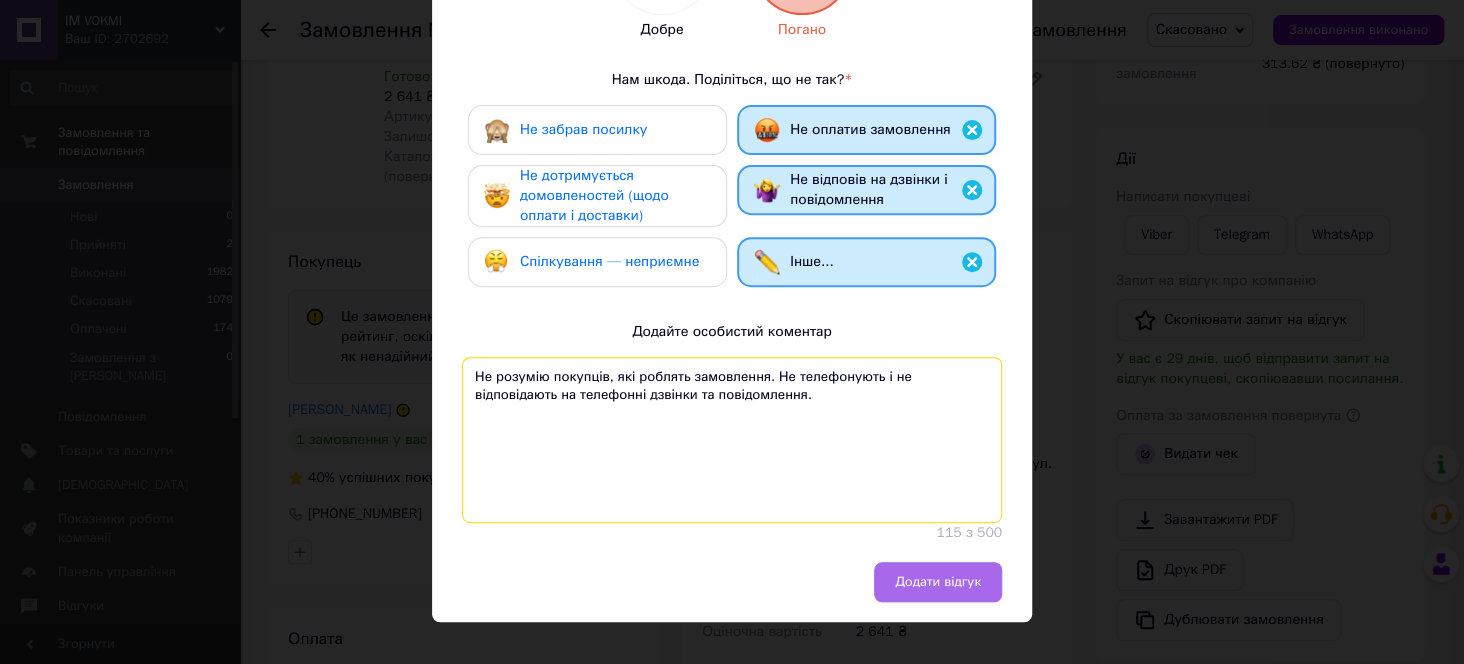 type on "Не розумію покупців, які роблять замовлення. Не телефонують і не відповідають на телефонні дзвінки та повідомлення." 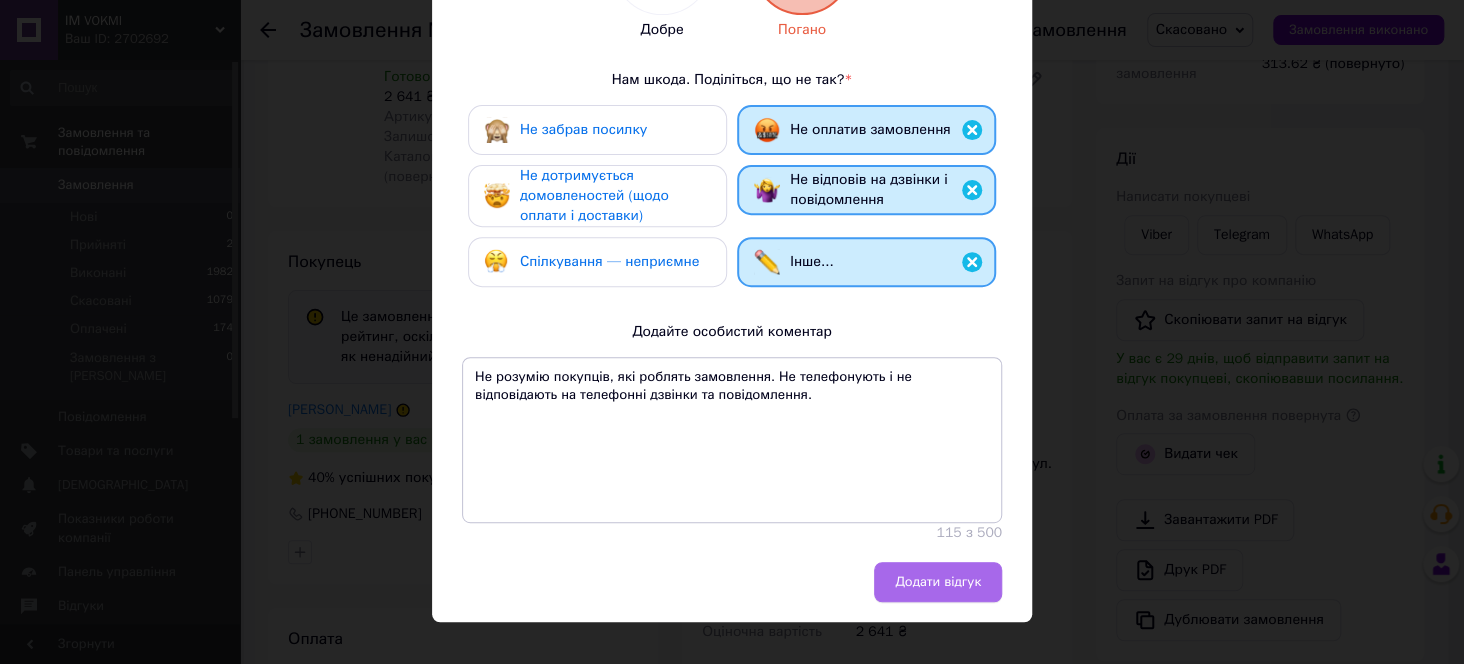 click on "Додати відгук" at bounding box center [938, 582] 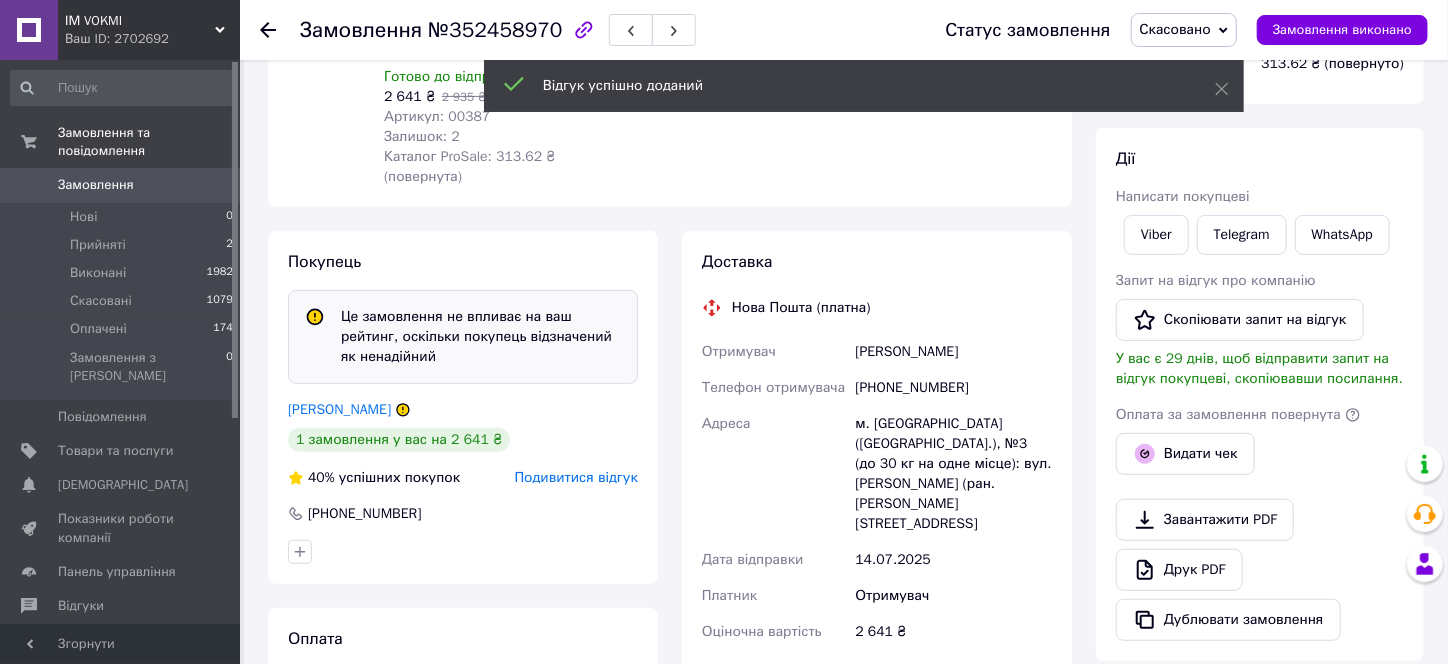 click on "Замовлення" at bounding box center (96, 185) 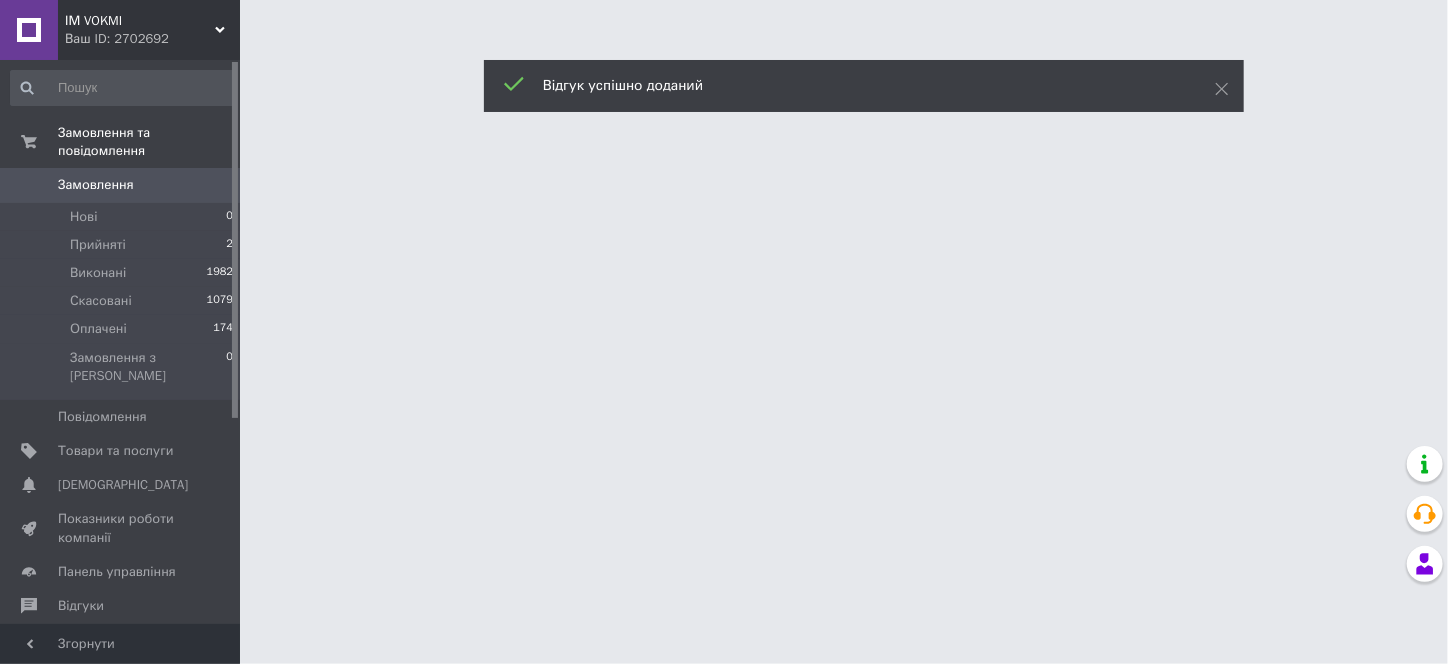 scroll, scrollTop: 0, scrollLeft: 0, axis: both 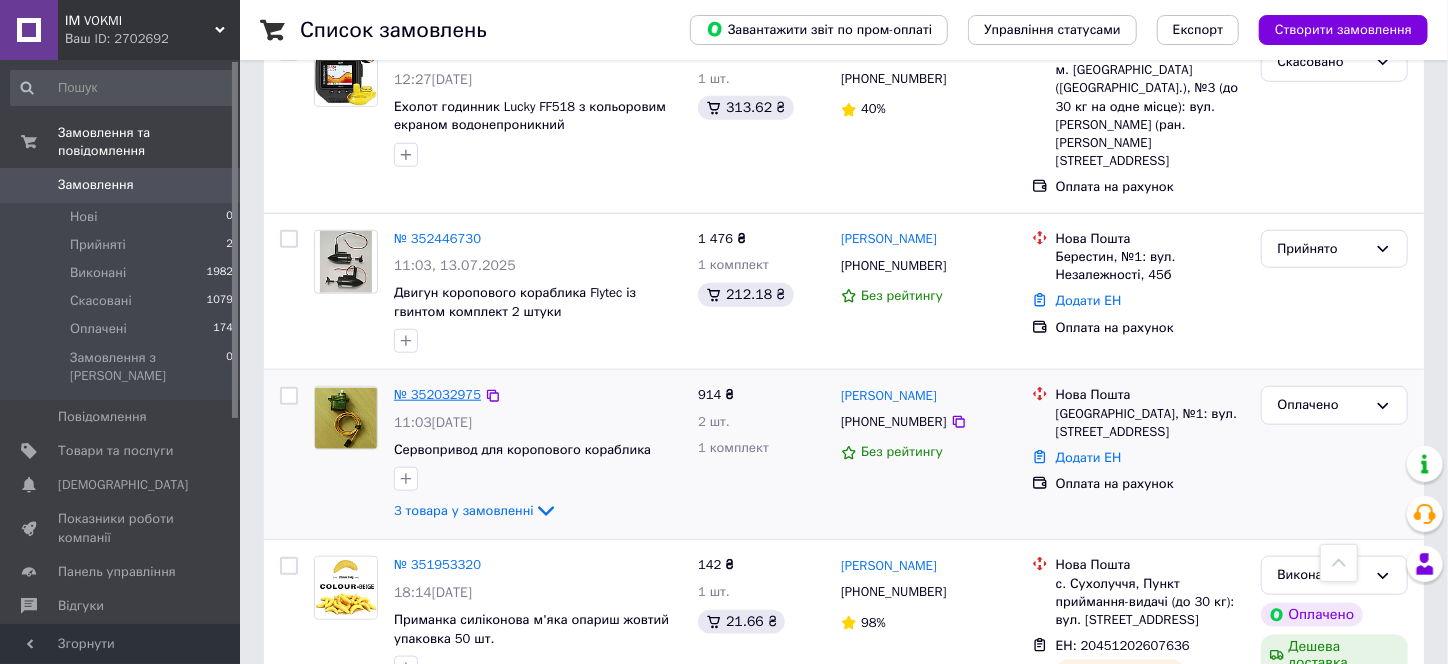 click on "№ 352032975" at bounding box center (437, 394) 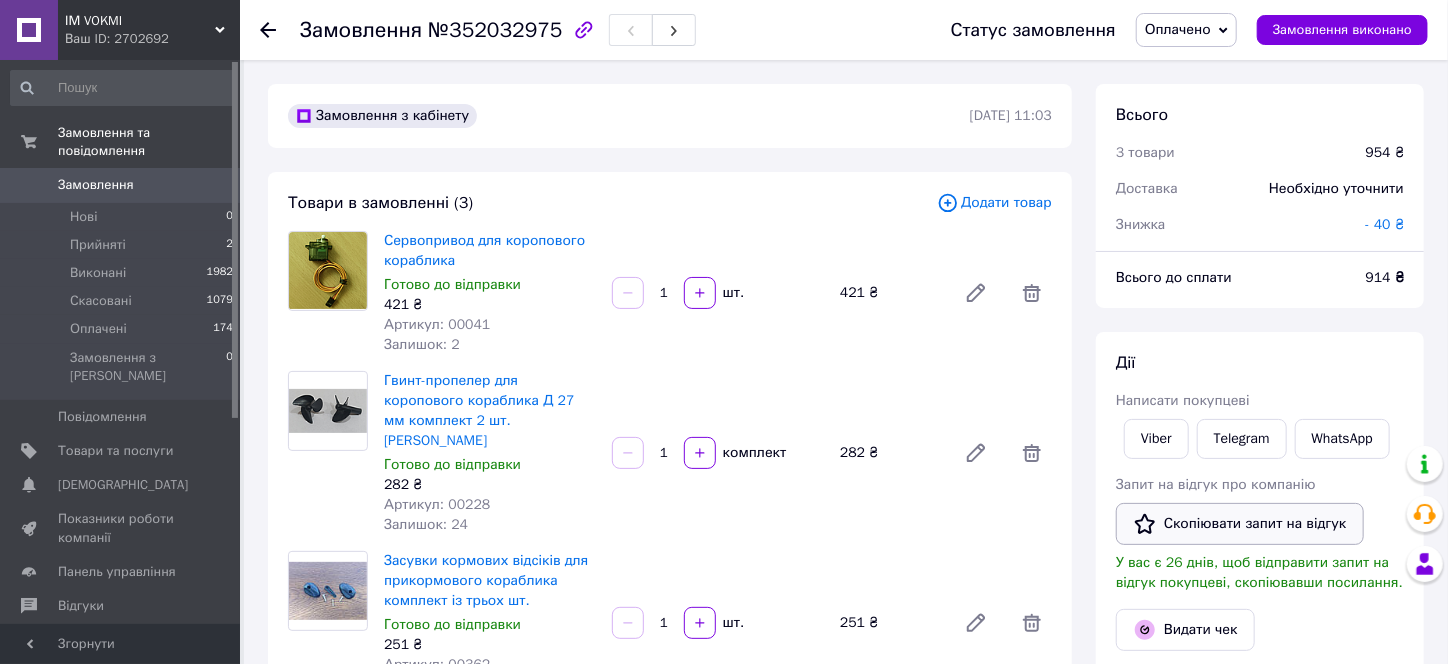 click on "Скопіювати запит на відгук" at bounding box center (1240, 524) 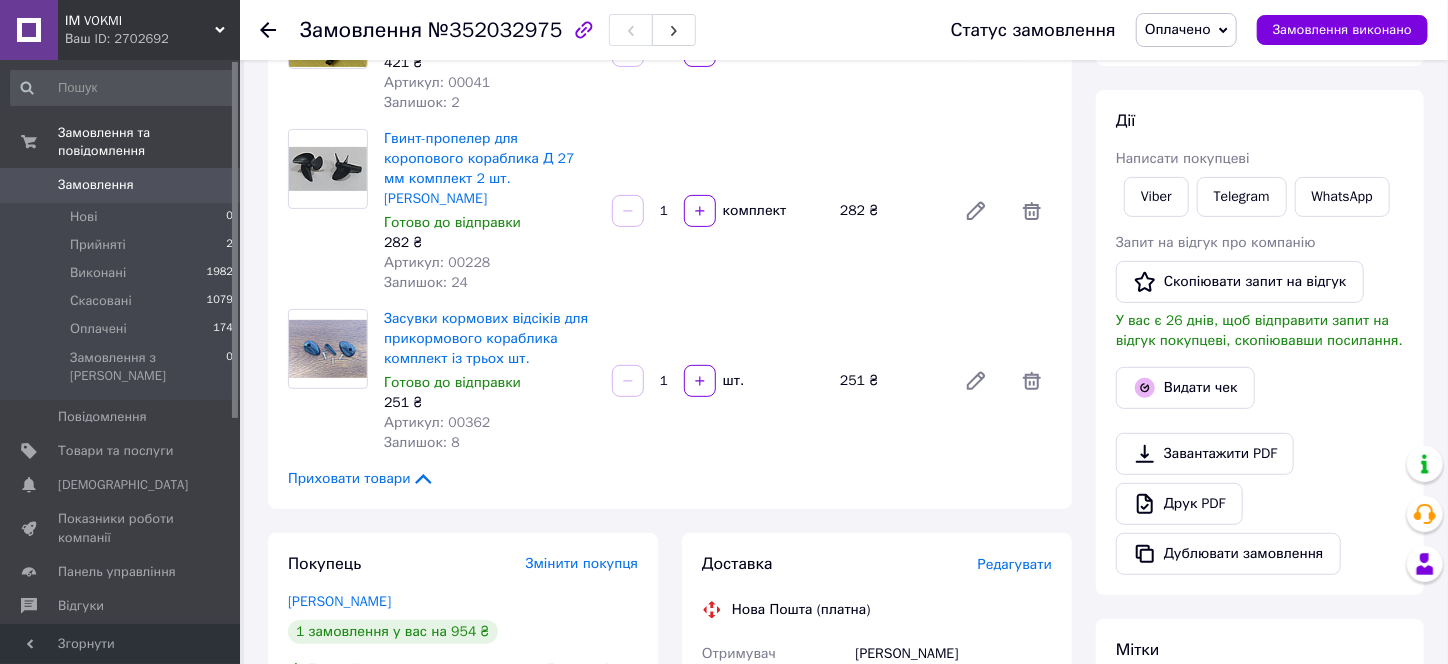 scroll, scrollTop: 300, scrollLeft: 0, axis: vertical 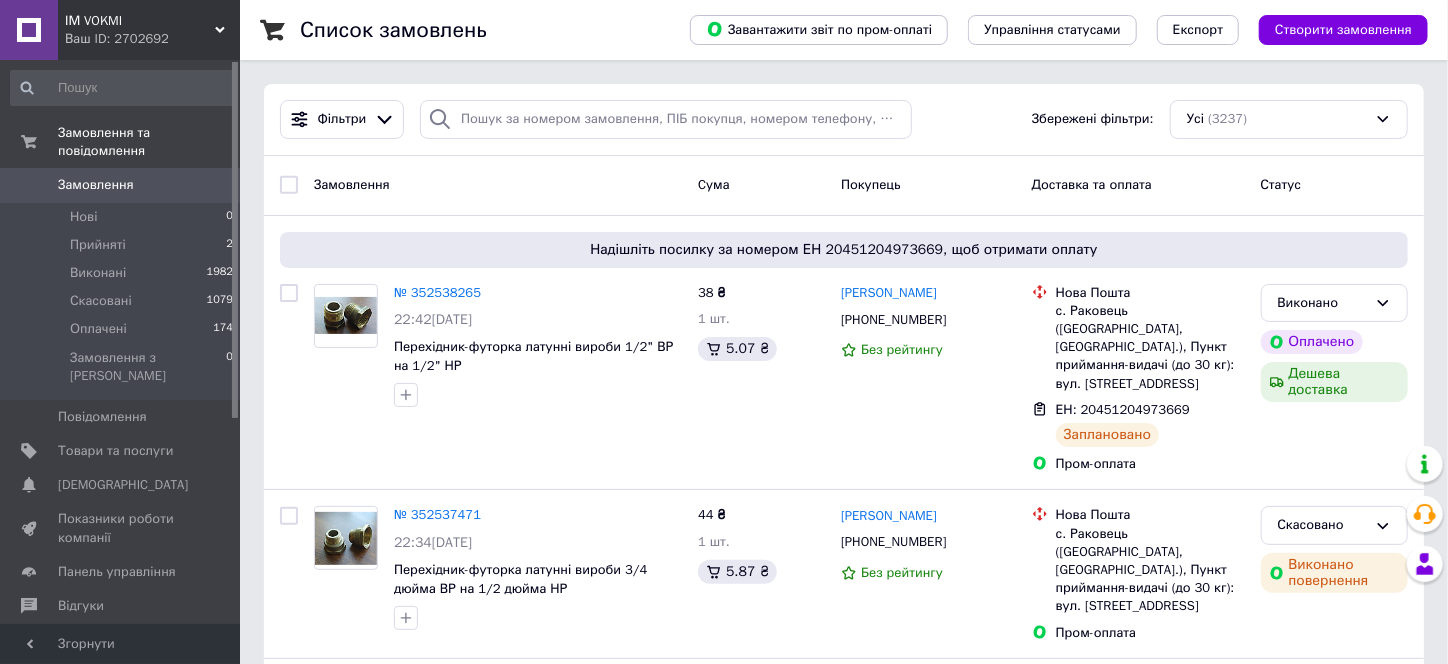 click on "Замовлення" at bounding box center [96, 185] 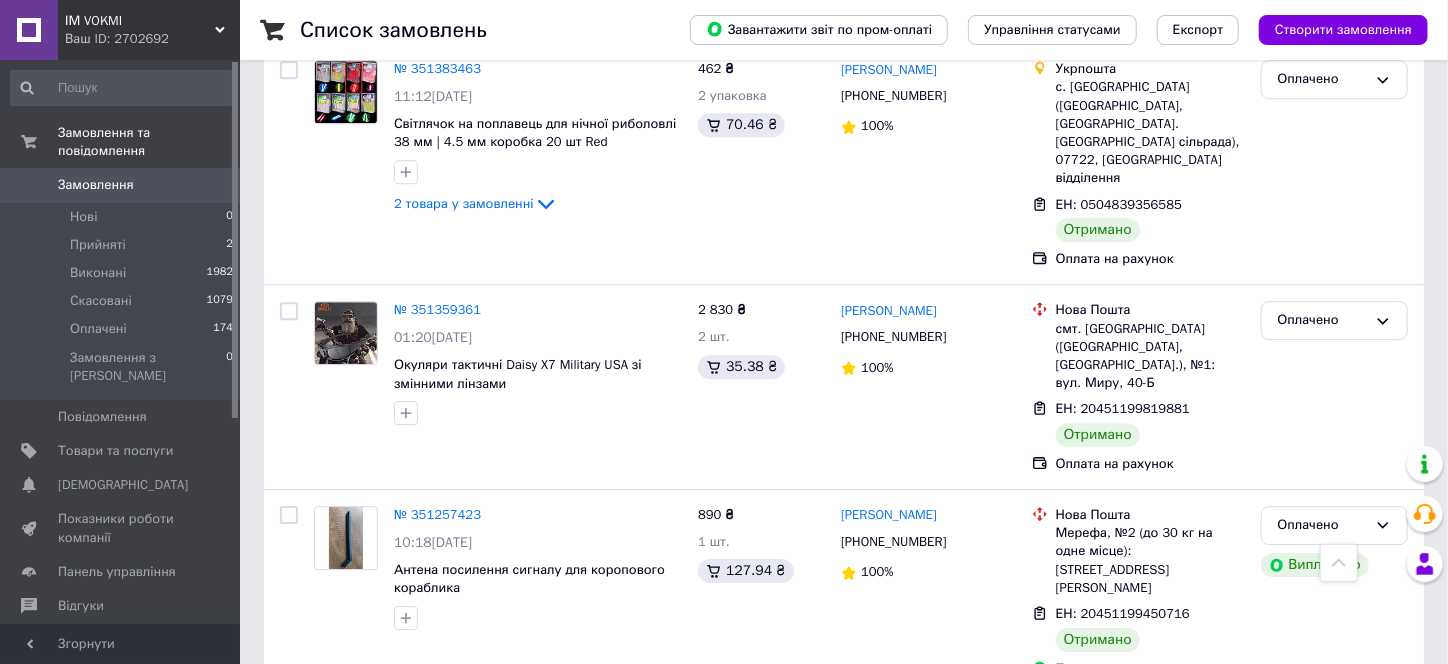 scroll, scrollTop: 2859, scrollLeft: 0, axis: vertical 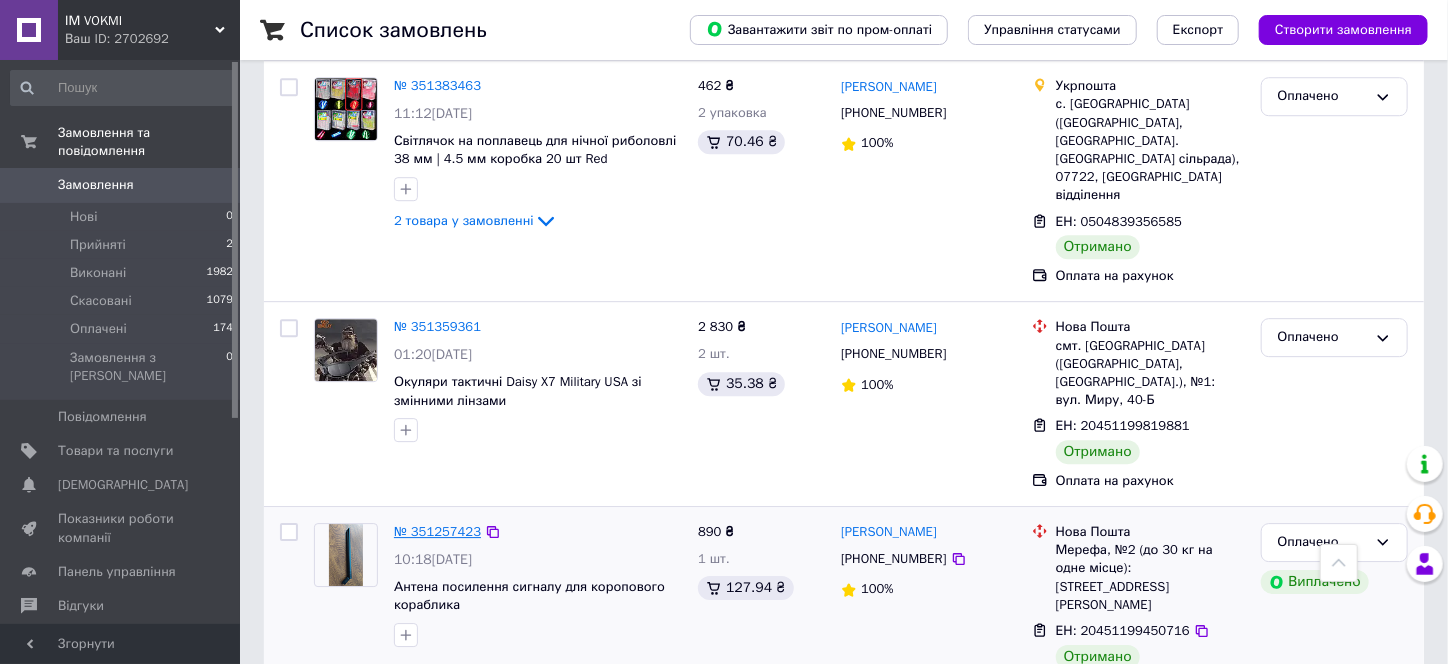 click on "№ 351257423" at bounding box center (437, 531) 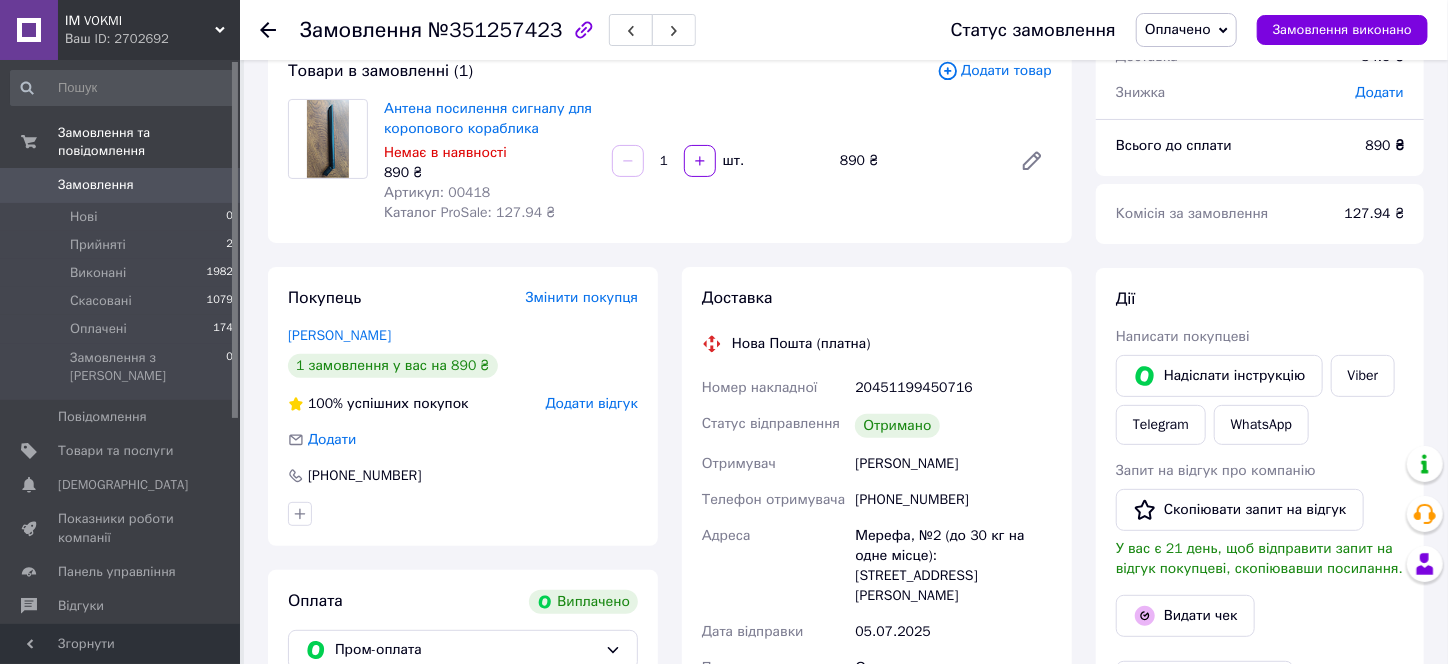 scroll, scrollTop: 200, scrollLeft: 0, axis: vertical 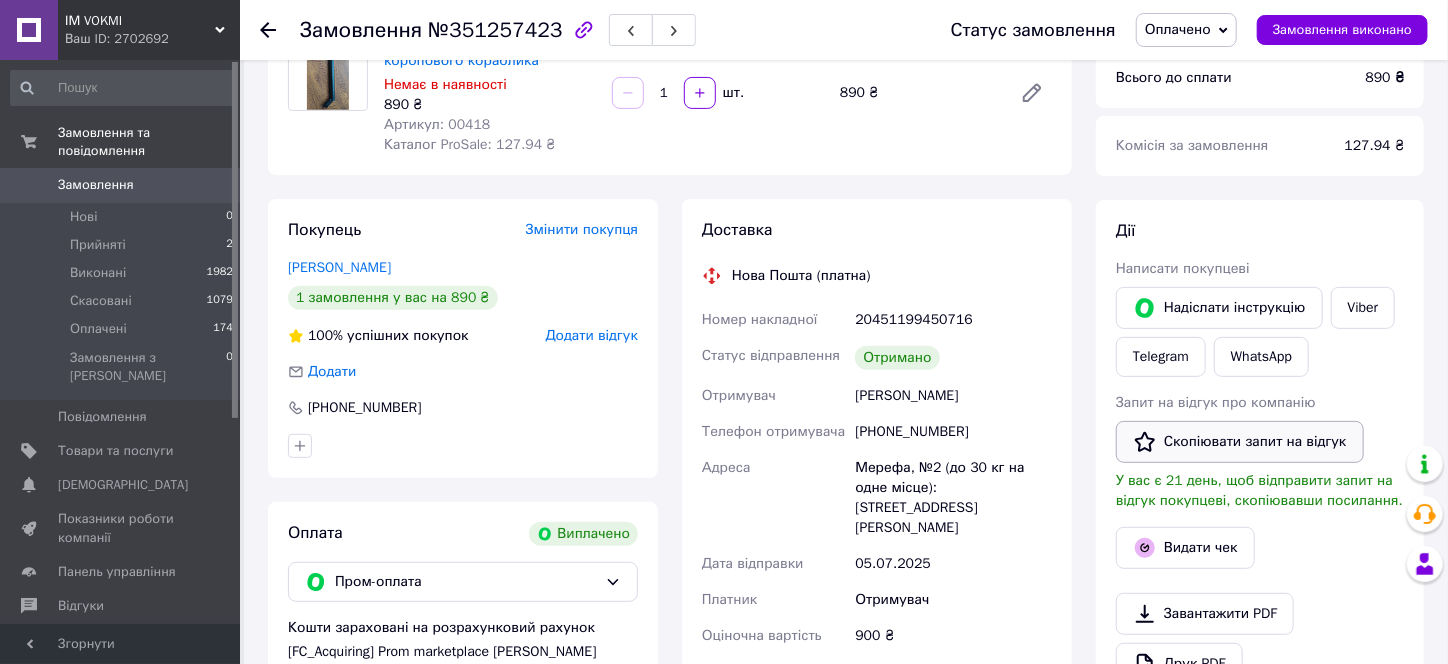 click on "Скопіювати запит на відгук" at bounding box center [1240, 442] 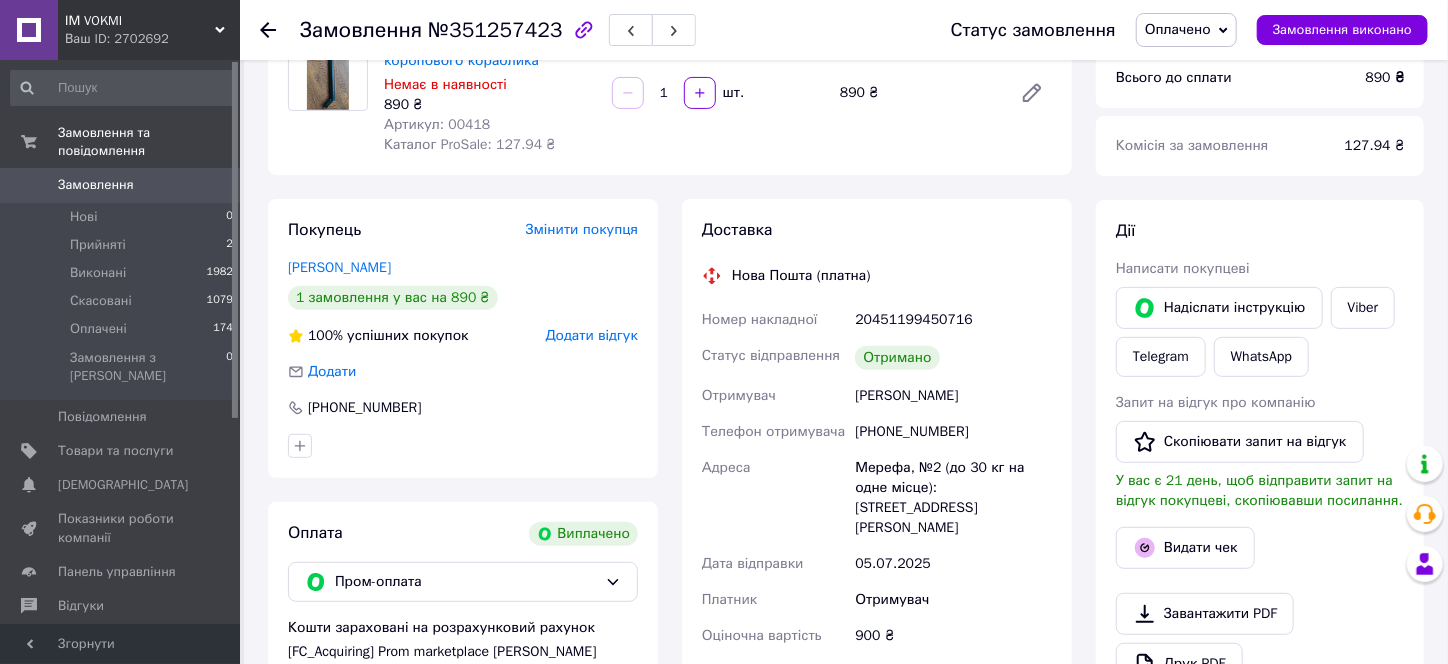 click on "Замовлення" at bounding box center [96, 185] 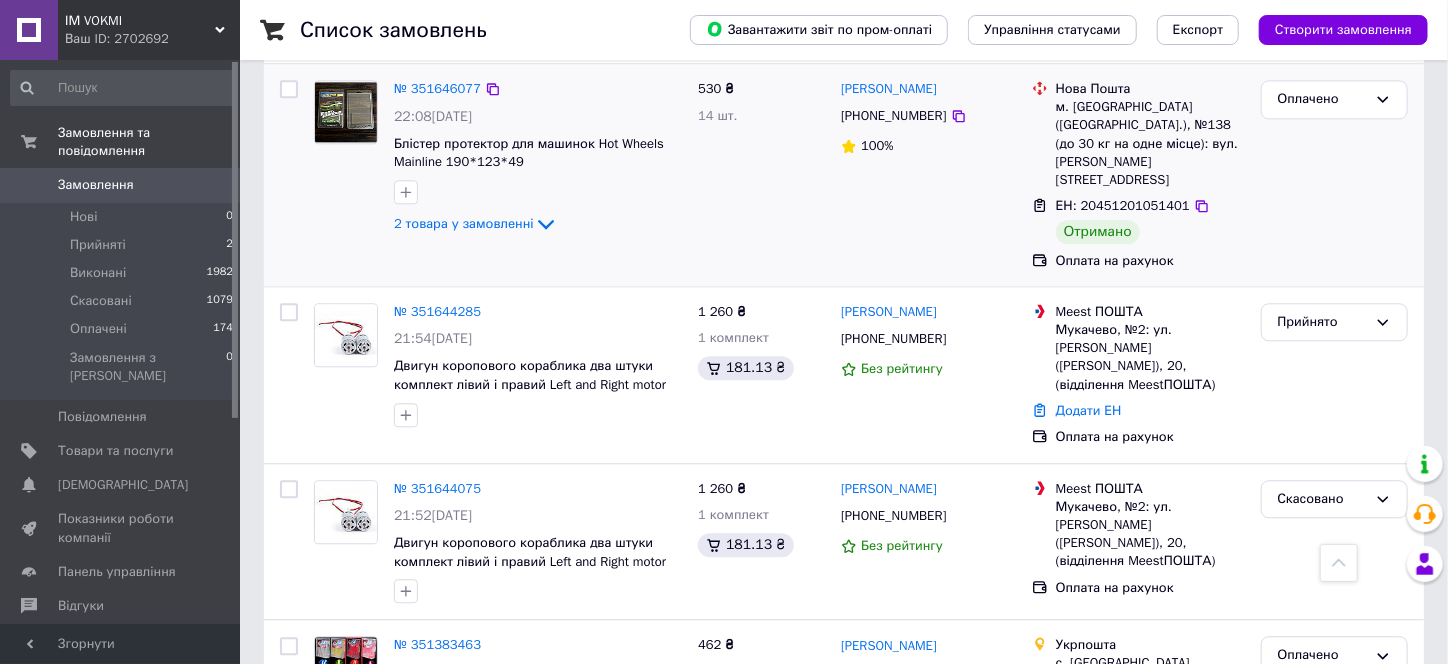 scroll, scrollTop: 2700, scrollLeft: 0, axis: vertical 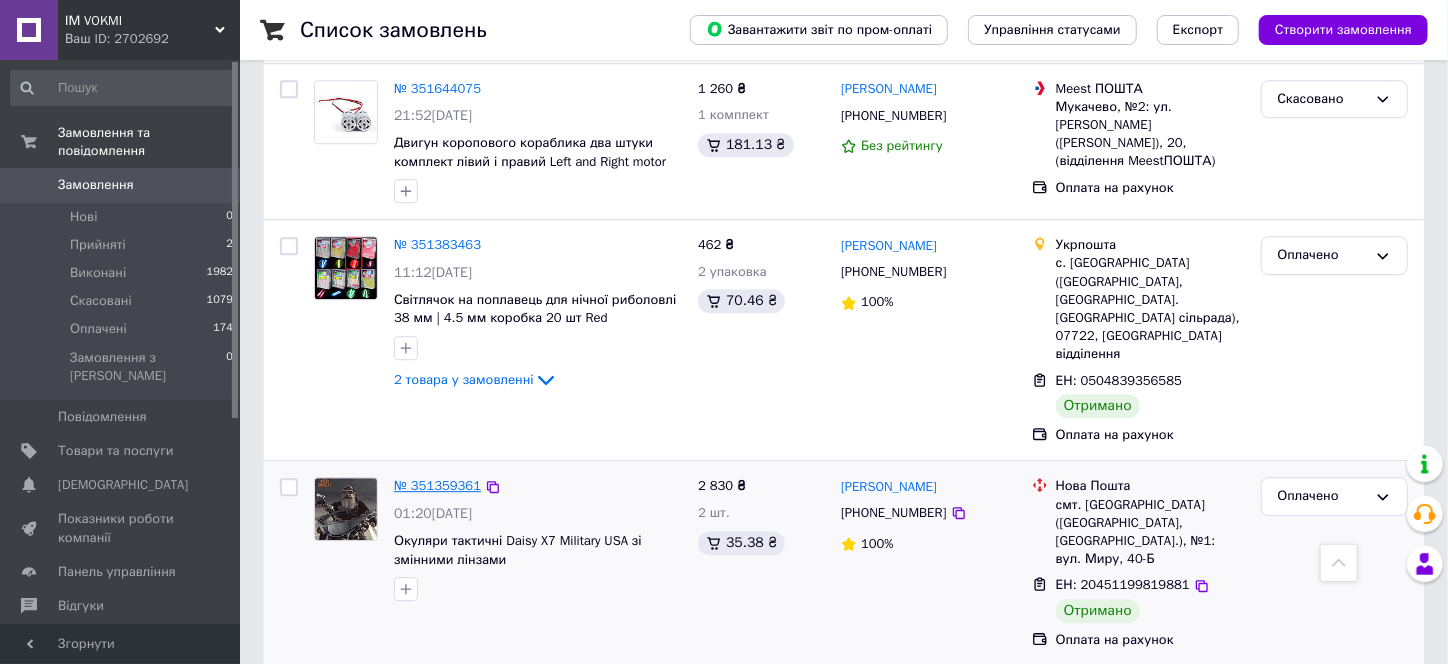 click on "№ 351359361" at bounding box center [437, 485] 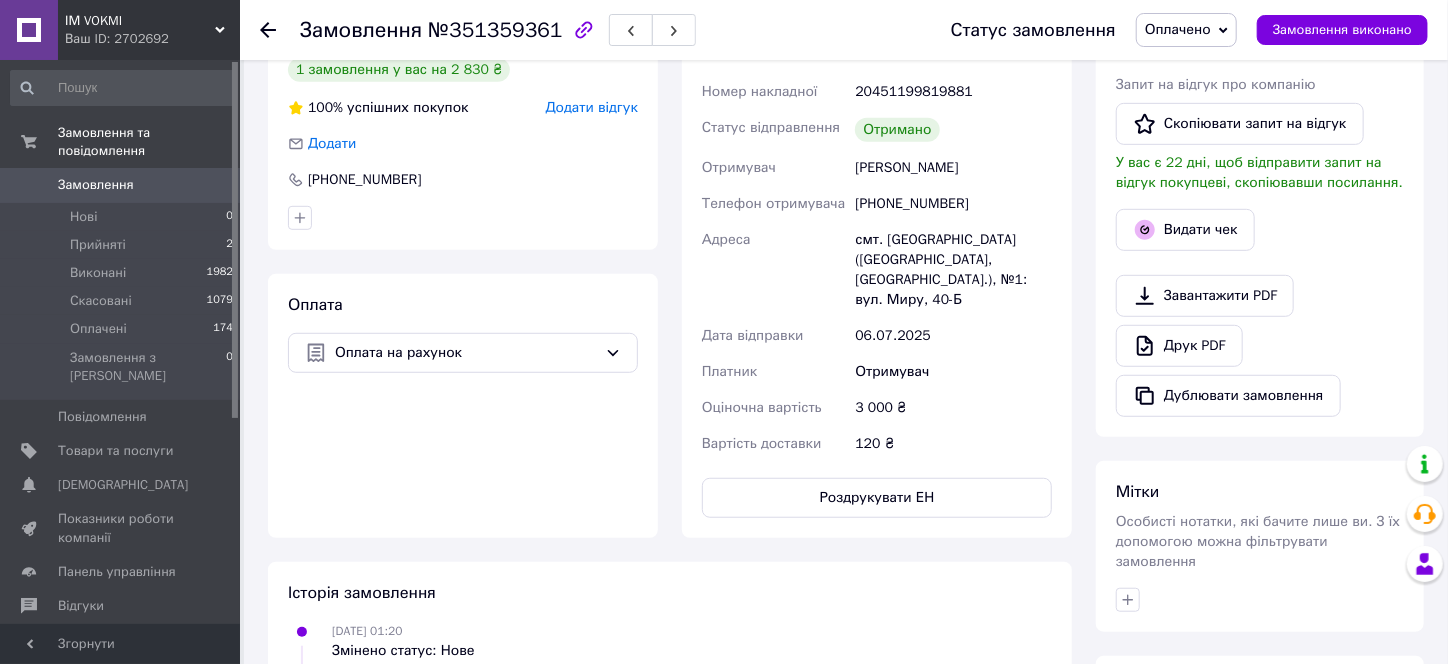 scroll, scrollTop: 425, scrollLeft: 0, axis: vertical 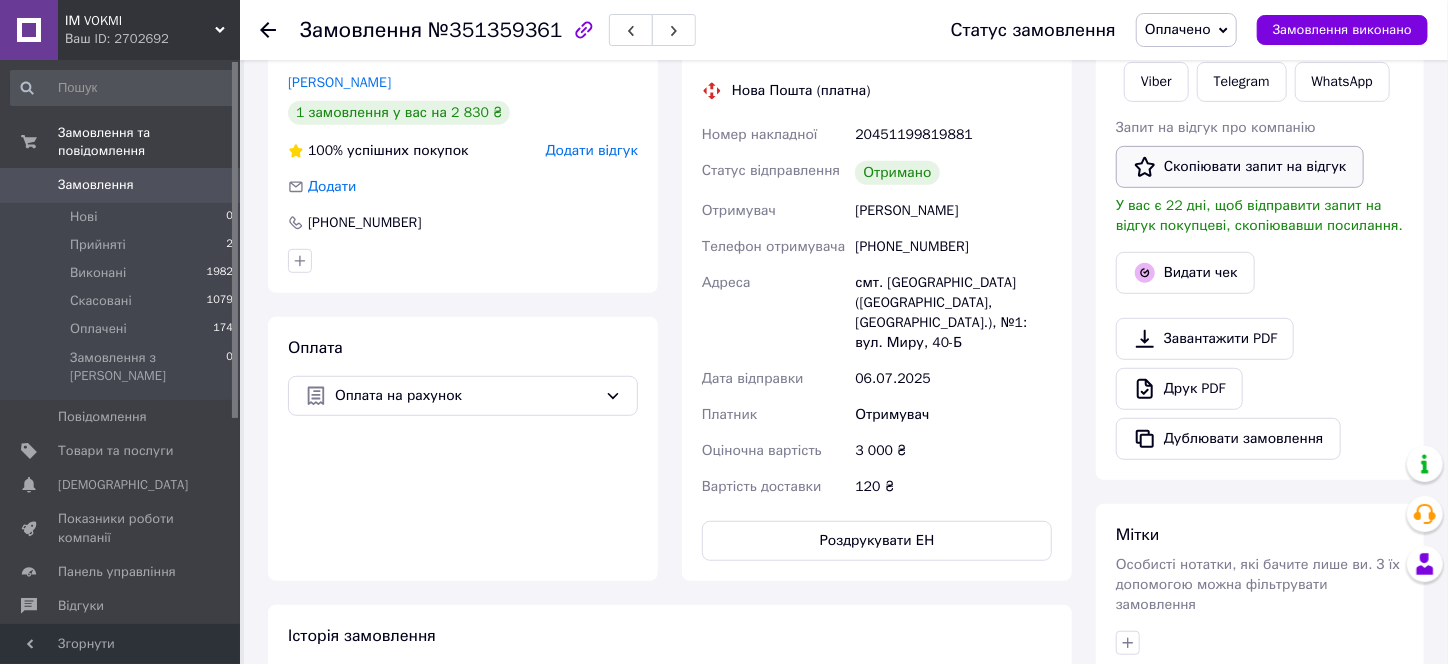 click on "Скопіювати запит на відгук" at bounding box center [1240, 167] 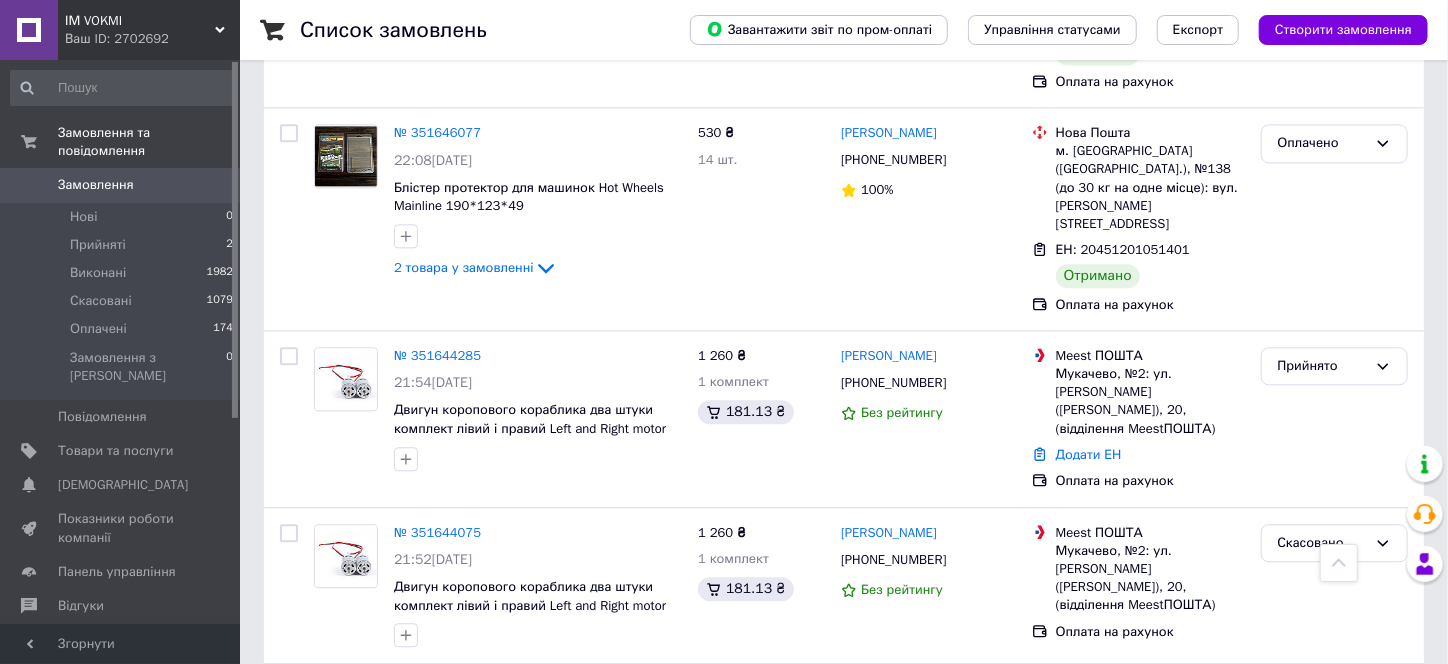scroll, scrollTop: 2400, scrollLeft: 0, axis: vertical 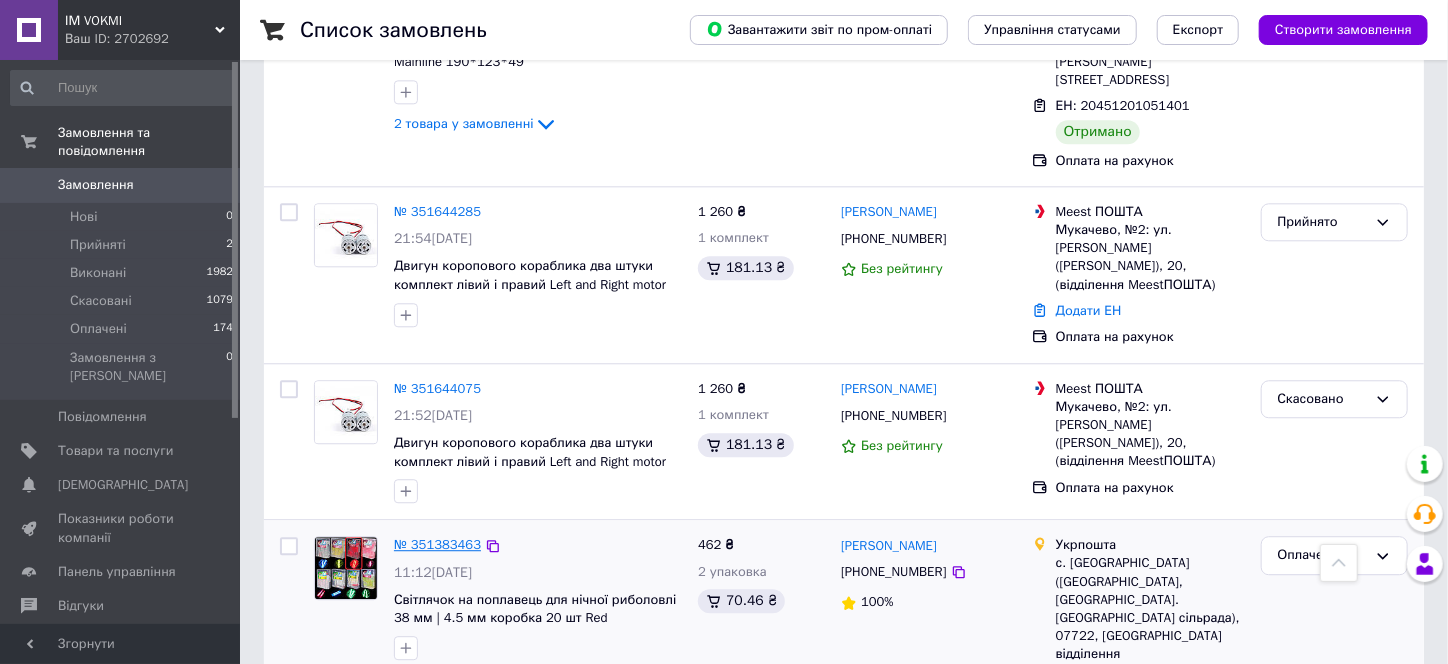 click on "№ 351383463" at bounding box center [437, 544] 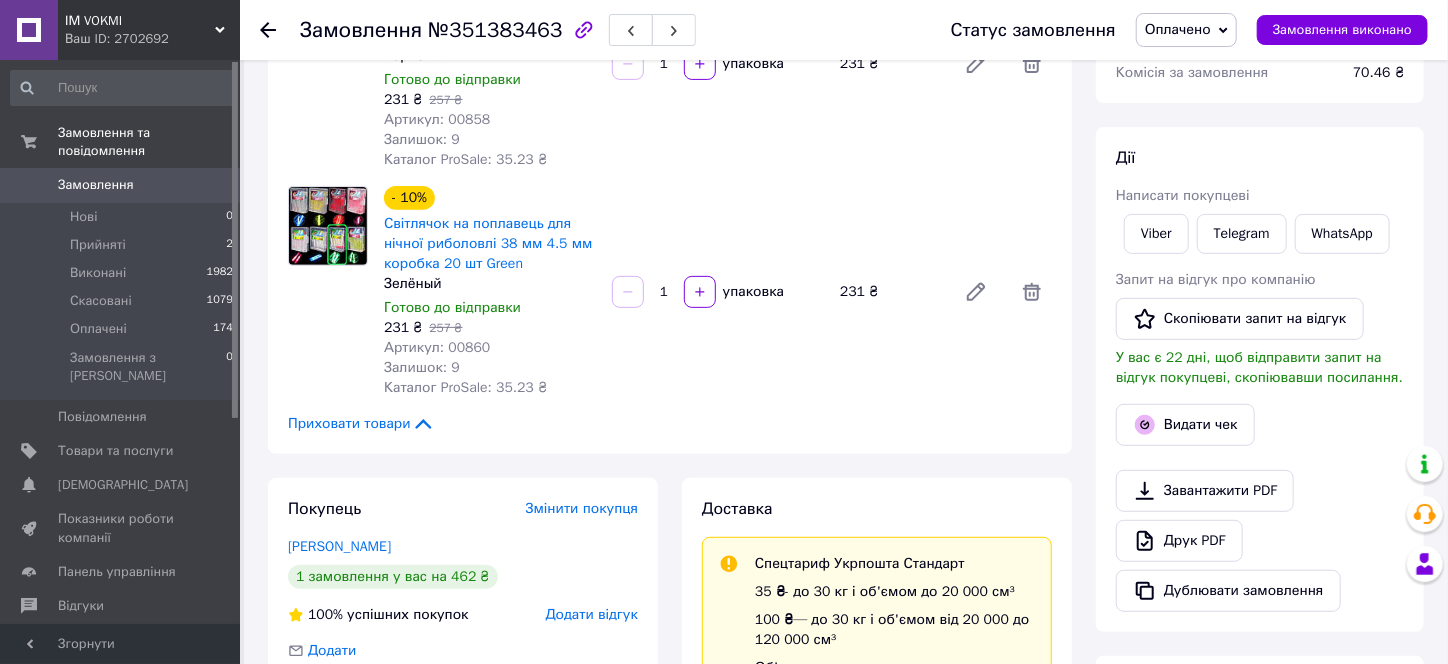 scroll, scrollTop: 270, scrollLeft: 0, axis: vertical 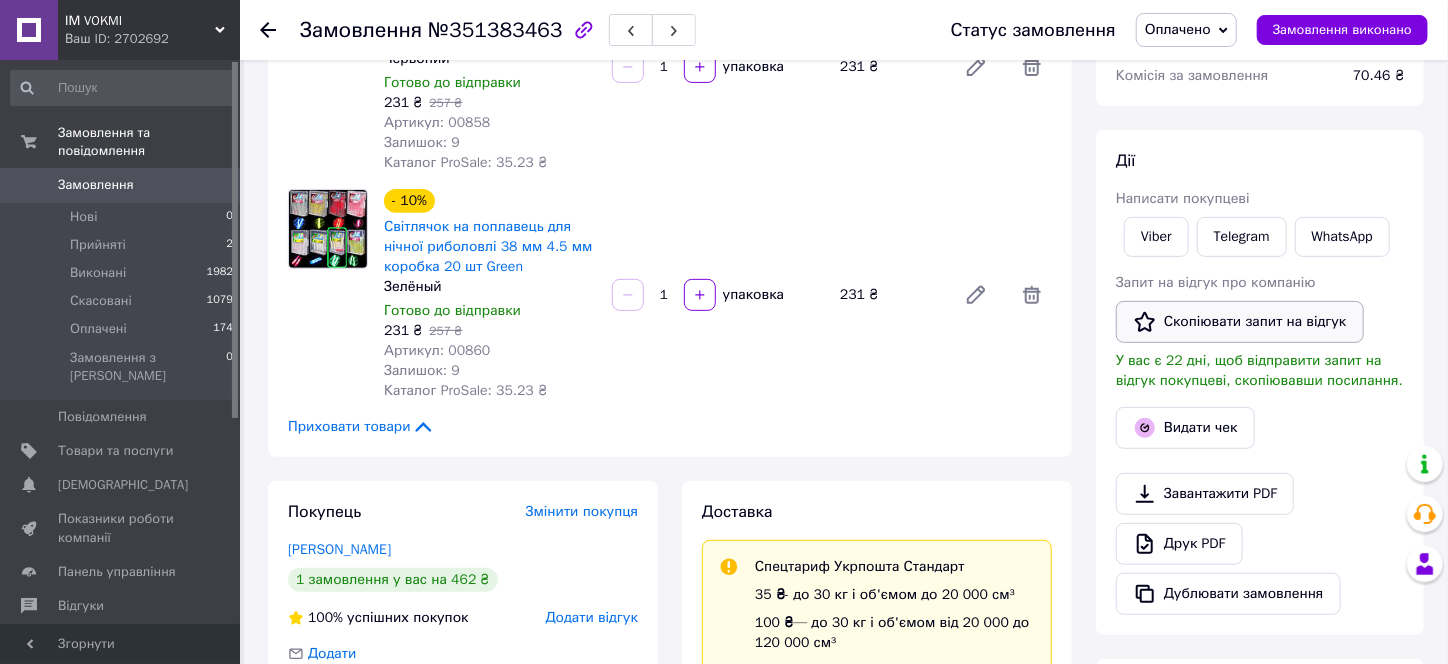 click on "Скопіювати запит на відгук" at bounding box center [1240, 322] 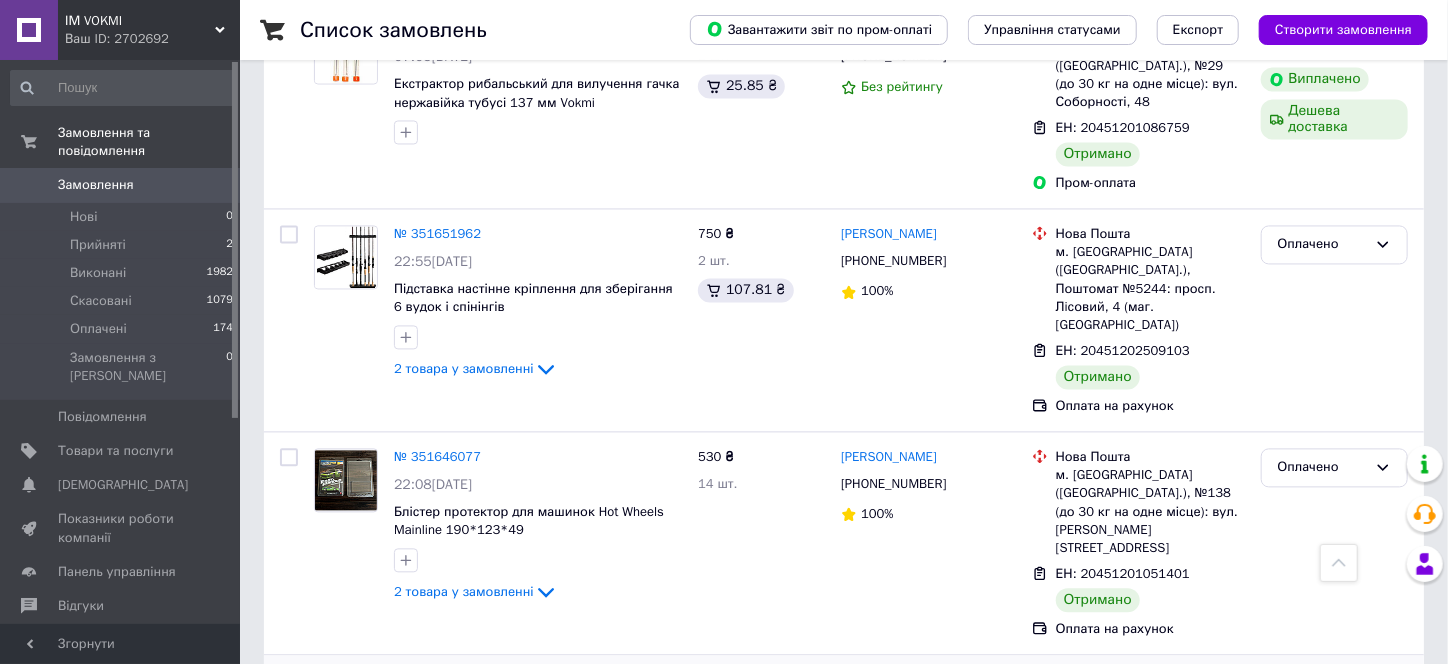 scroll, scrollTop: 1900, scrollLeft: 0, axis: vertical 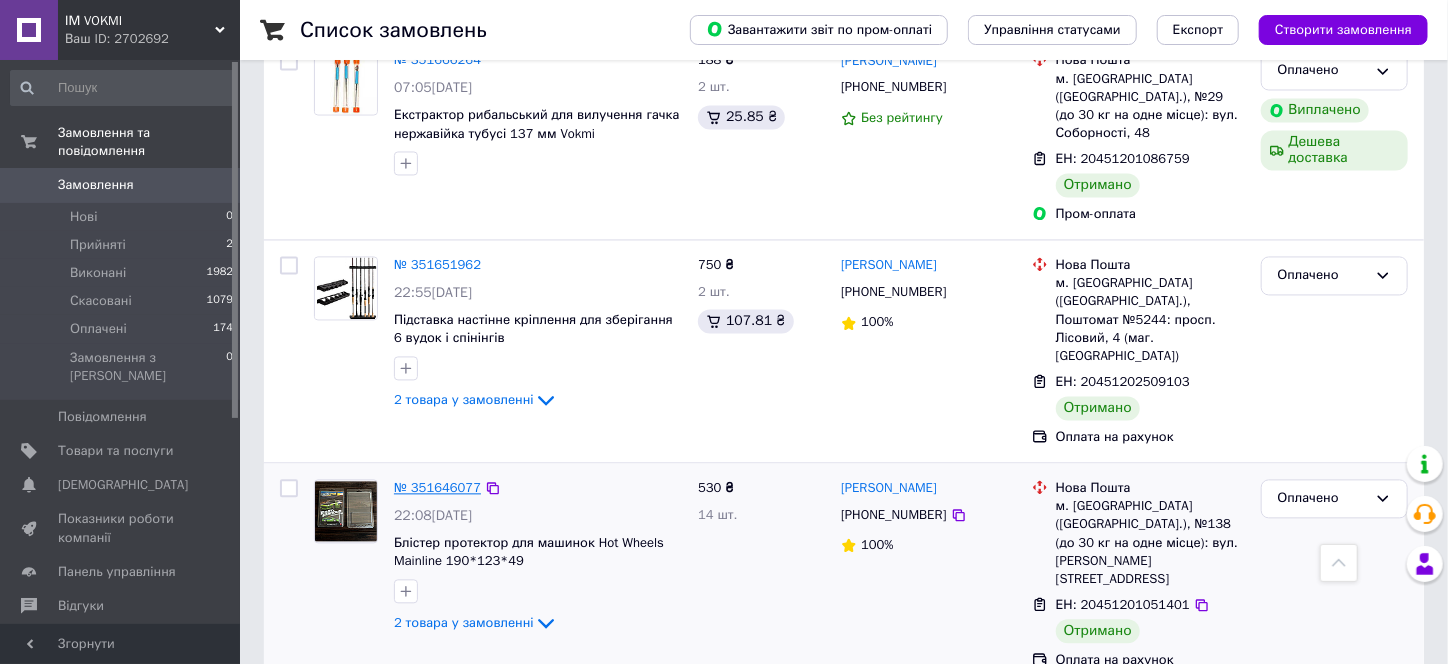 click on "№ 351646077" at bounding box center [437, 488] 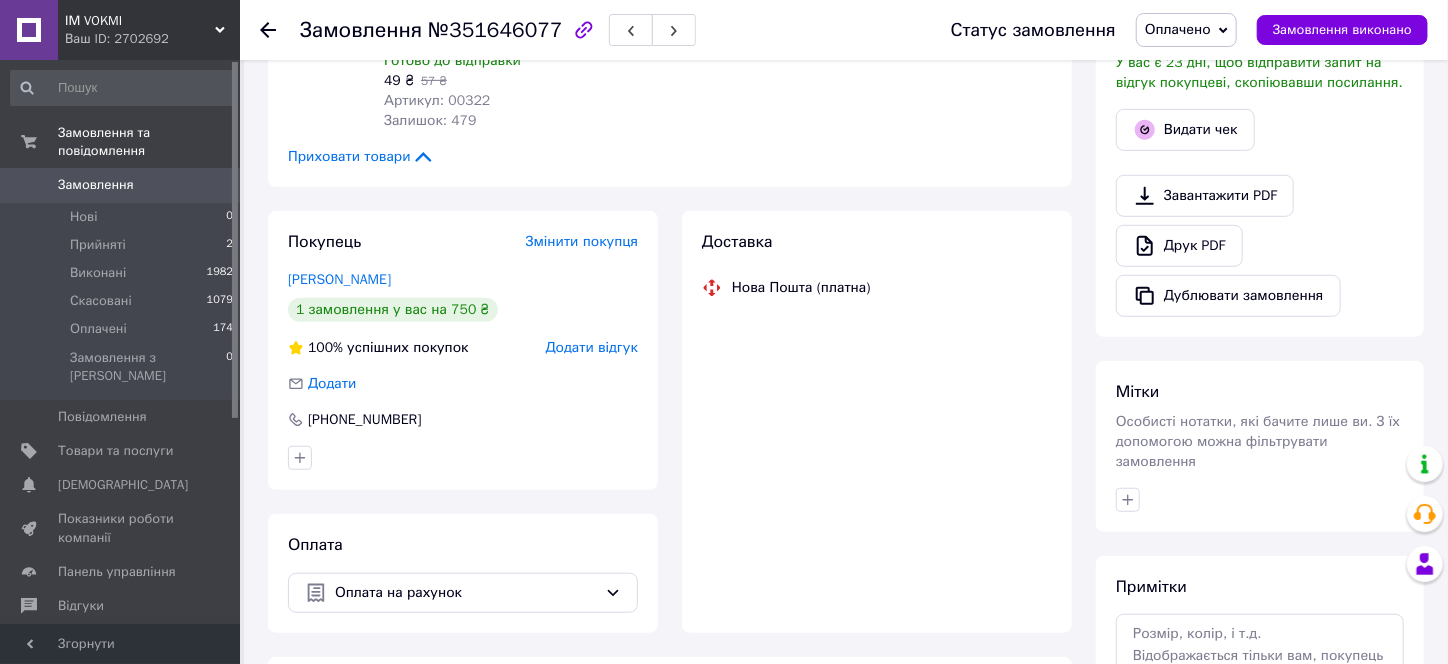 scroll, scrollTop: 1300, scrollLeft: 0, axis: vertical 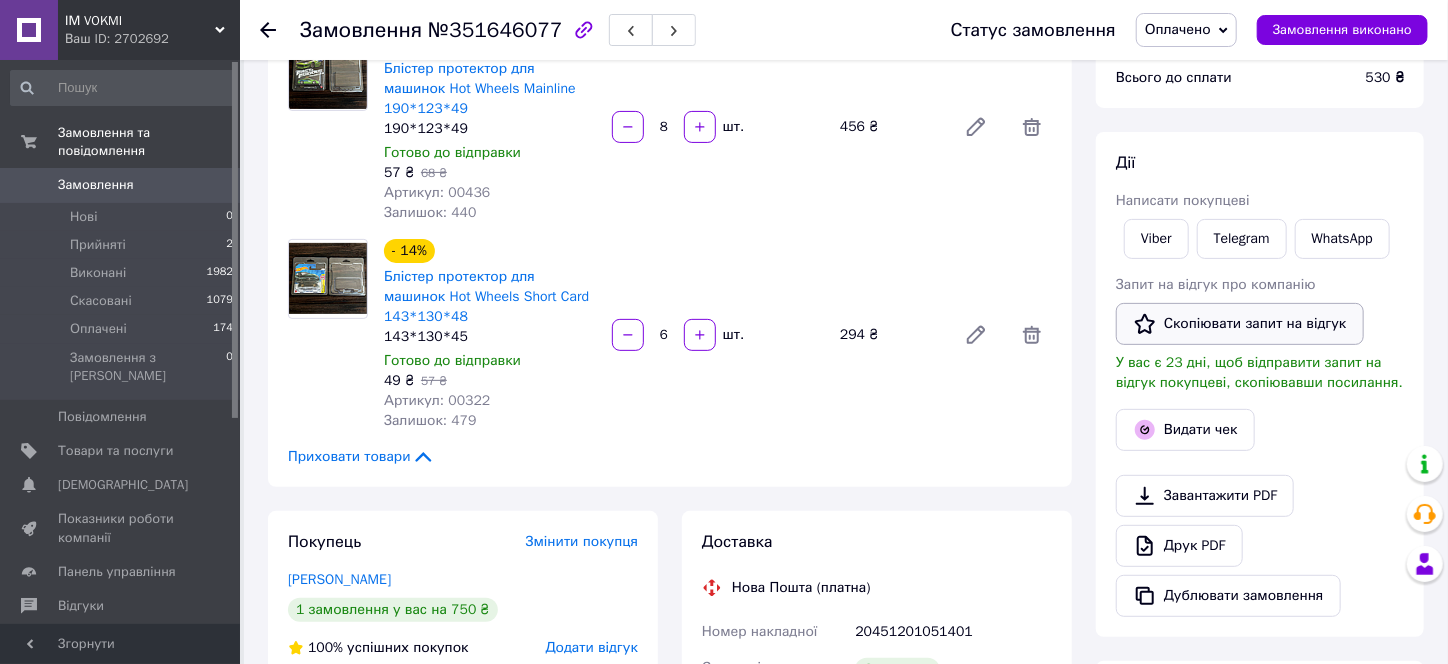 click on "Скопіювати запит на відгук" at bounding box center [1240, 324] 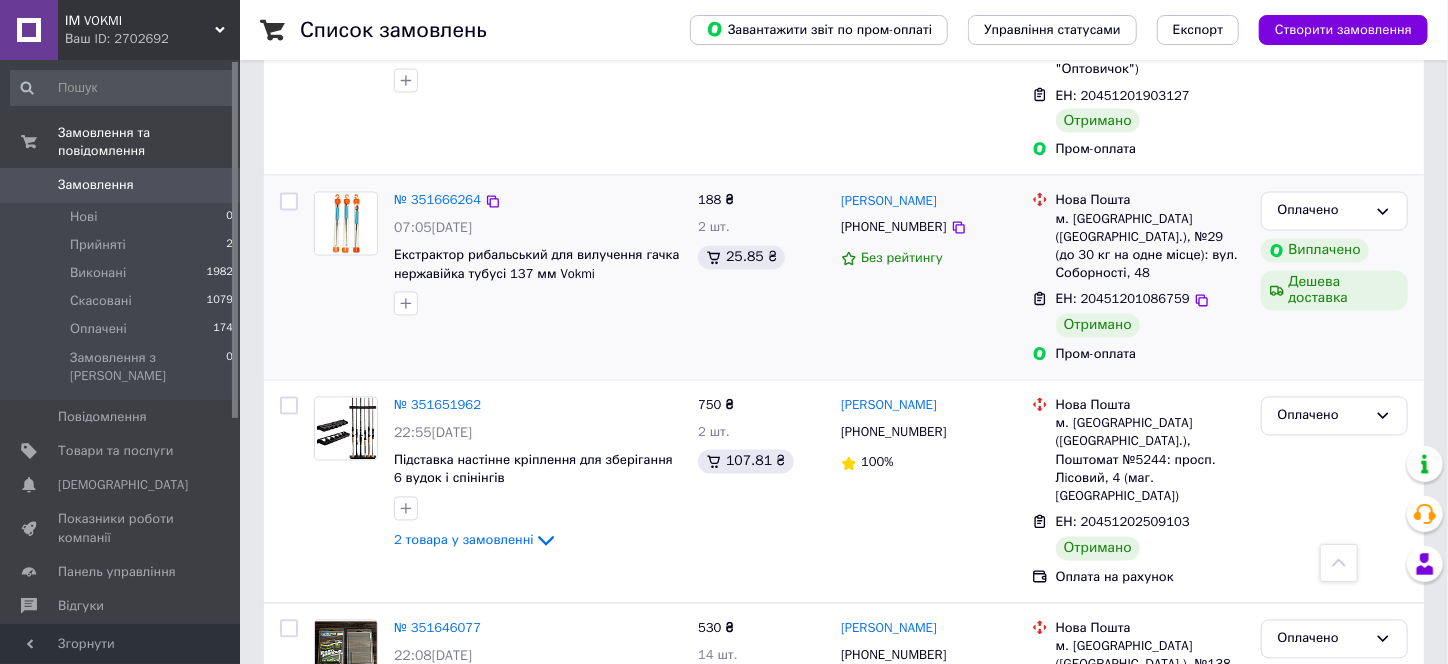 scroll, scrollTop: 1699, scrollLeft: 0, axis: vertical 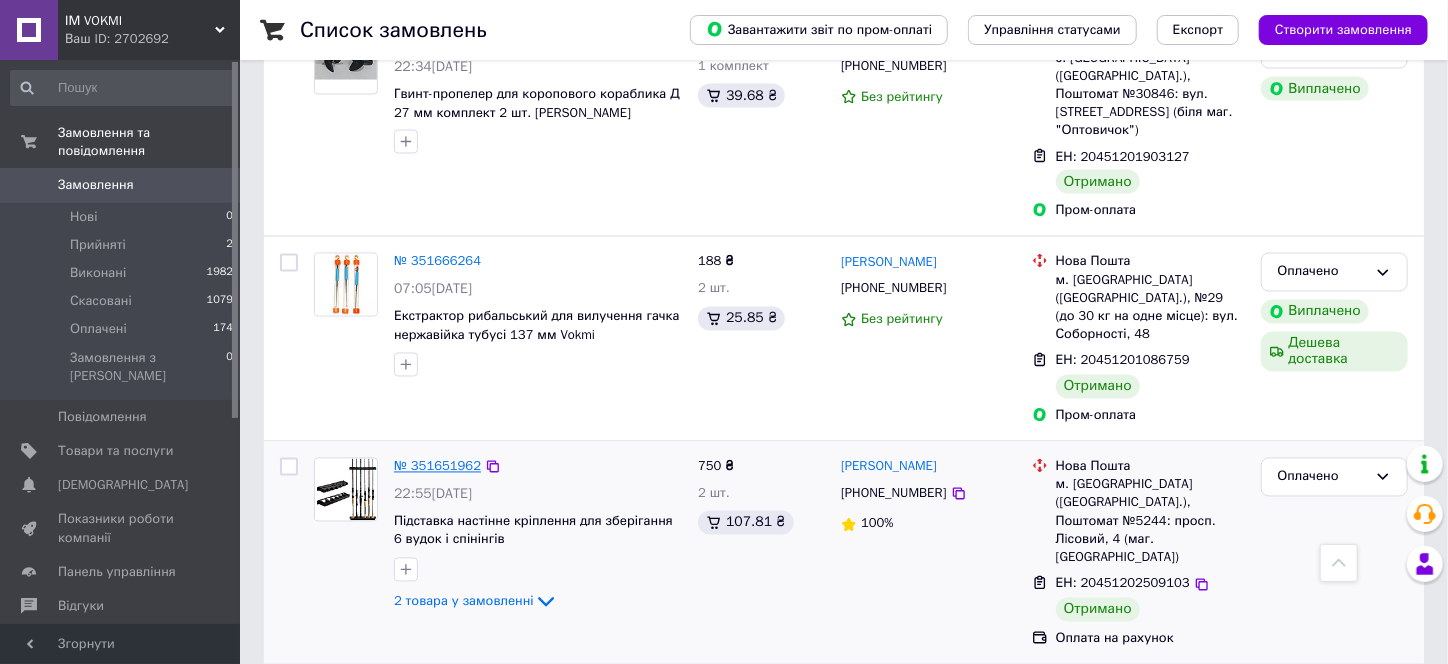 click on "№ 351651962" at bounding box center [437, 466] 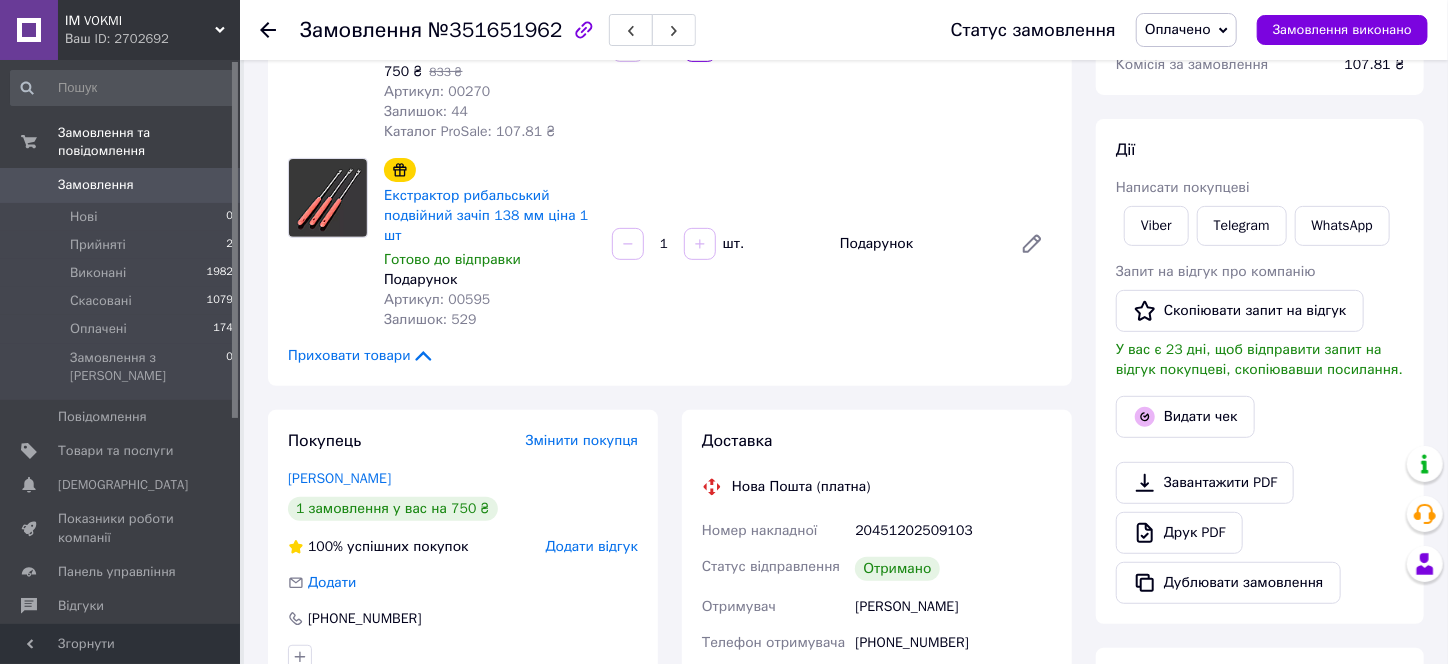 scroll, scrollTop: 281, scrollLeft: 0, axis: vertical 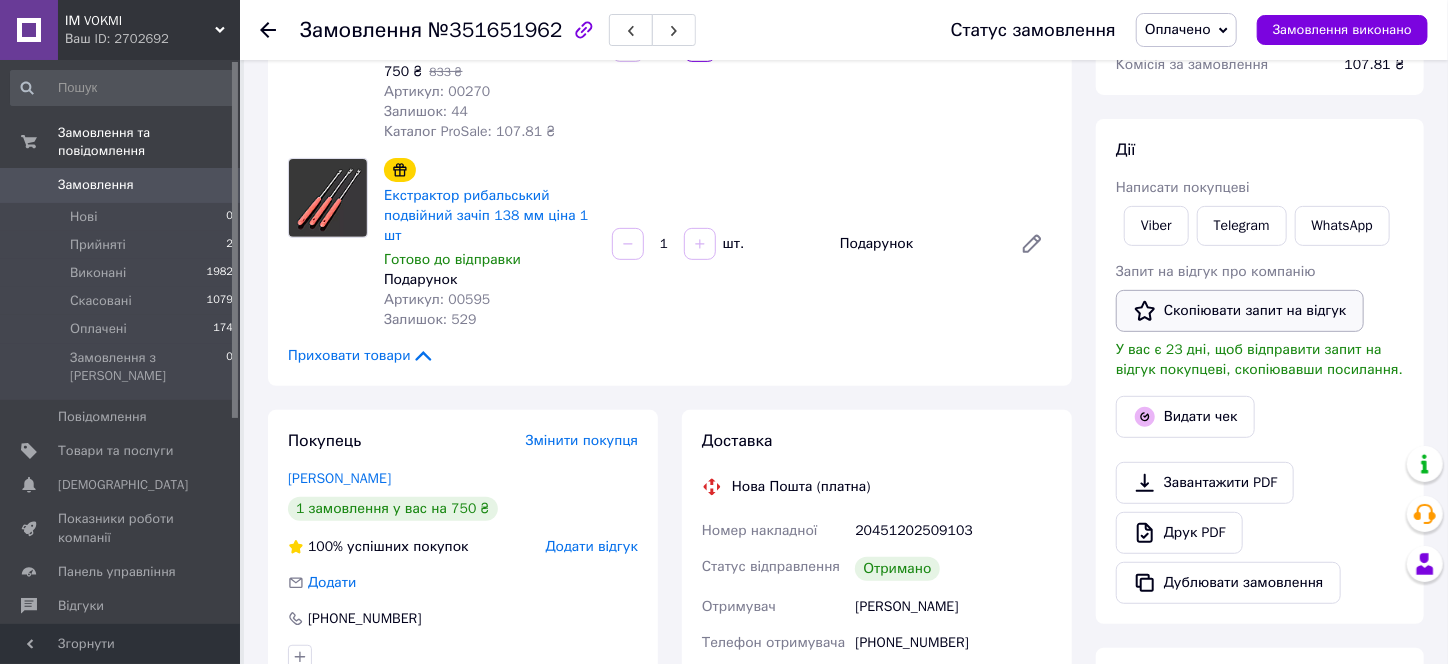 click on "Скопіювати запит на відгук" at bounding box center [1240, 311] 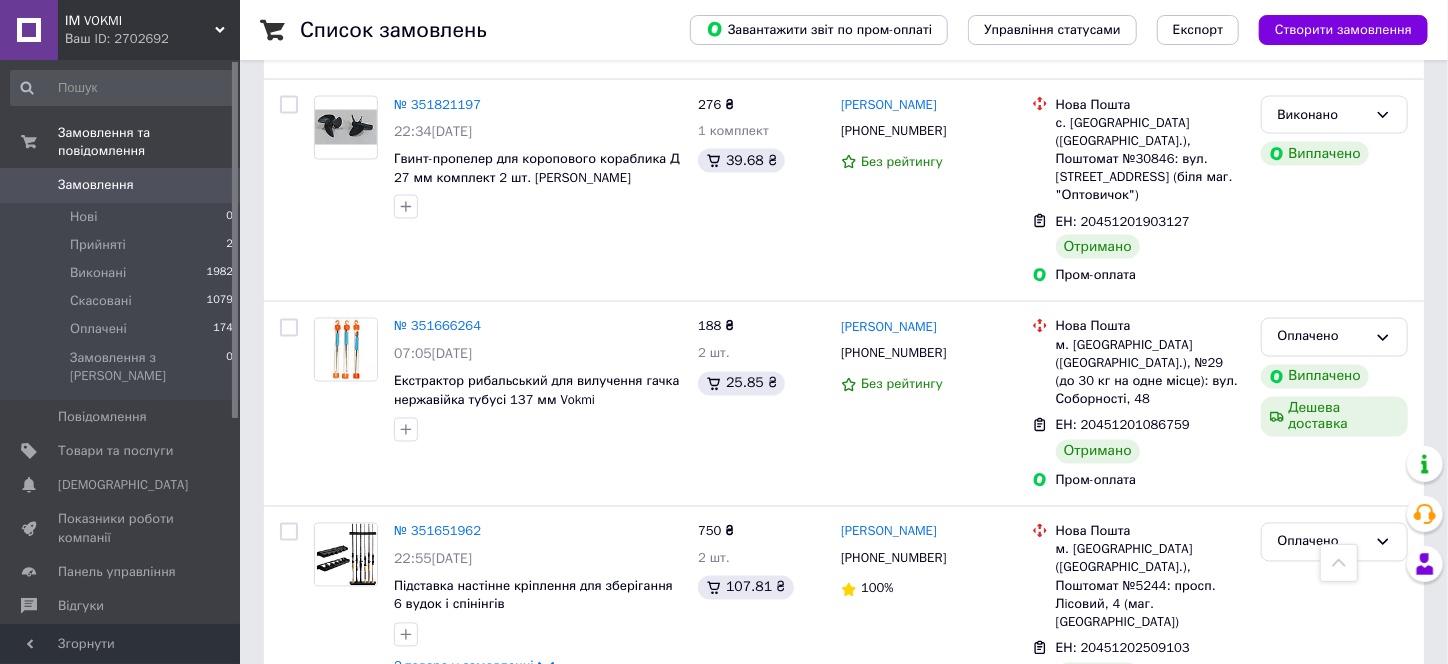 scroll, scrollTop: 1600, scrollLeft: 0, axis: vertical 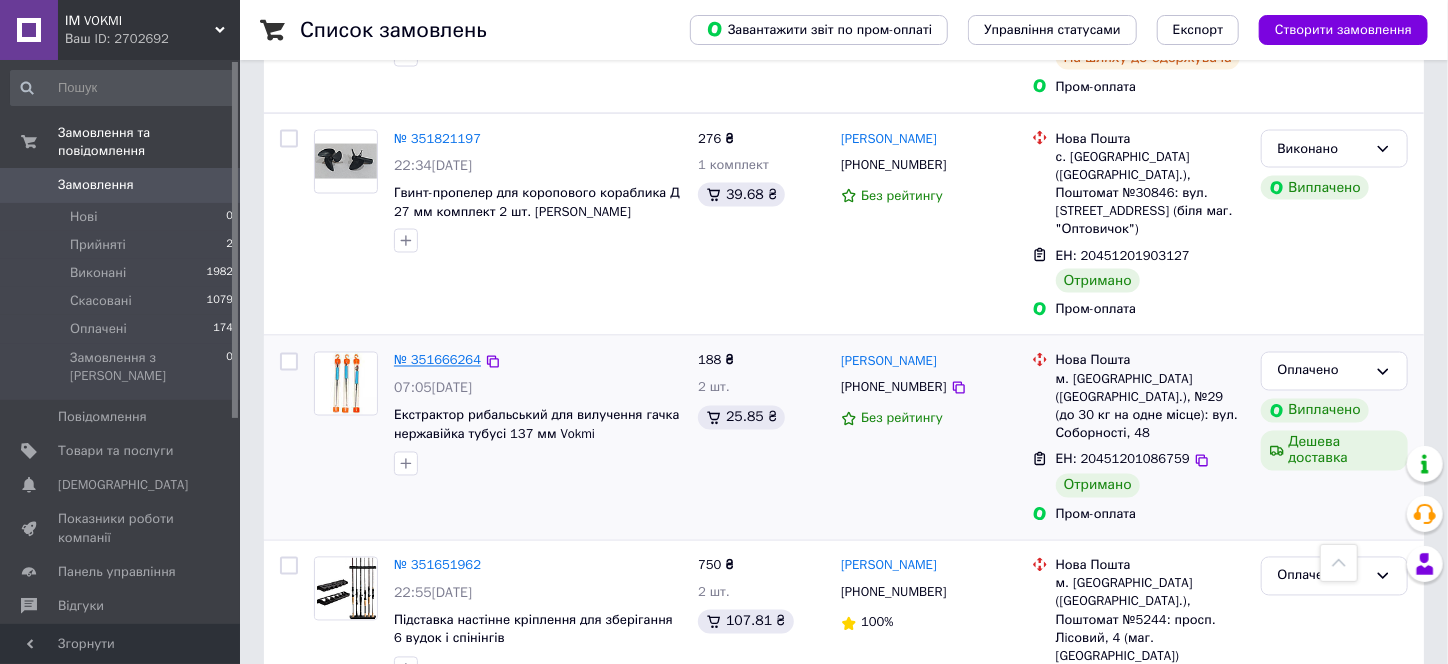 click on "№ 351666264" at bounding box center [437, 360] 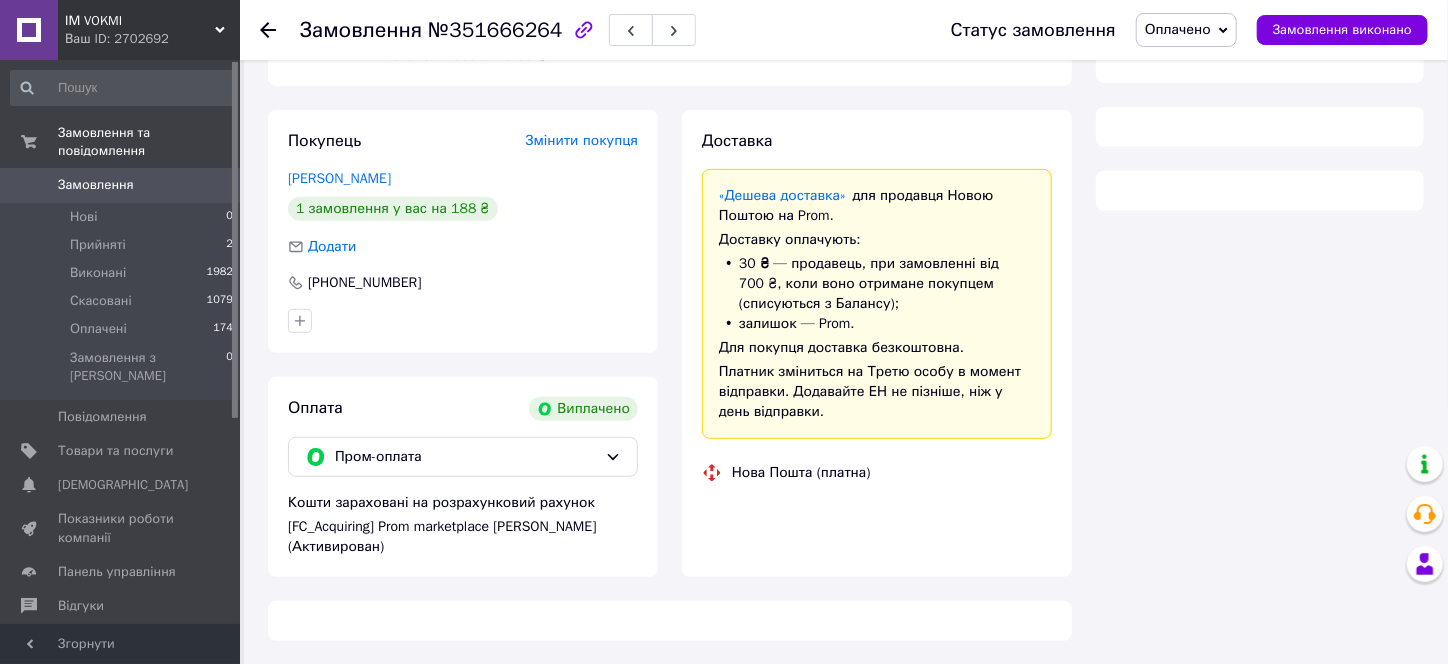 scroll, scrollTop: 1382, scrollLeft: 0, axis: vertical 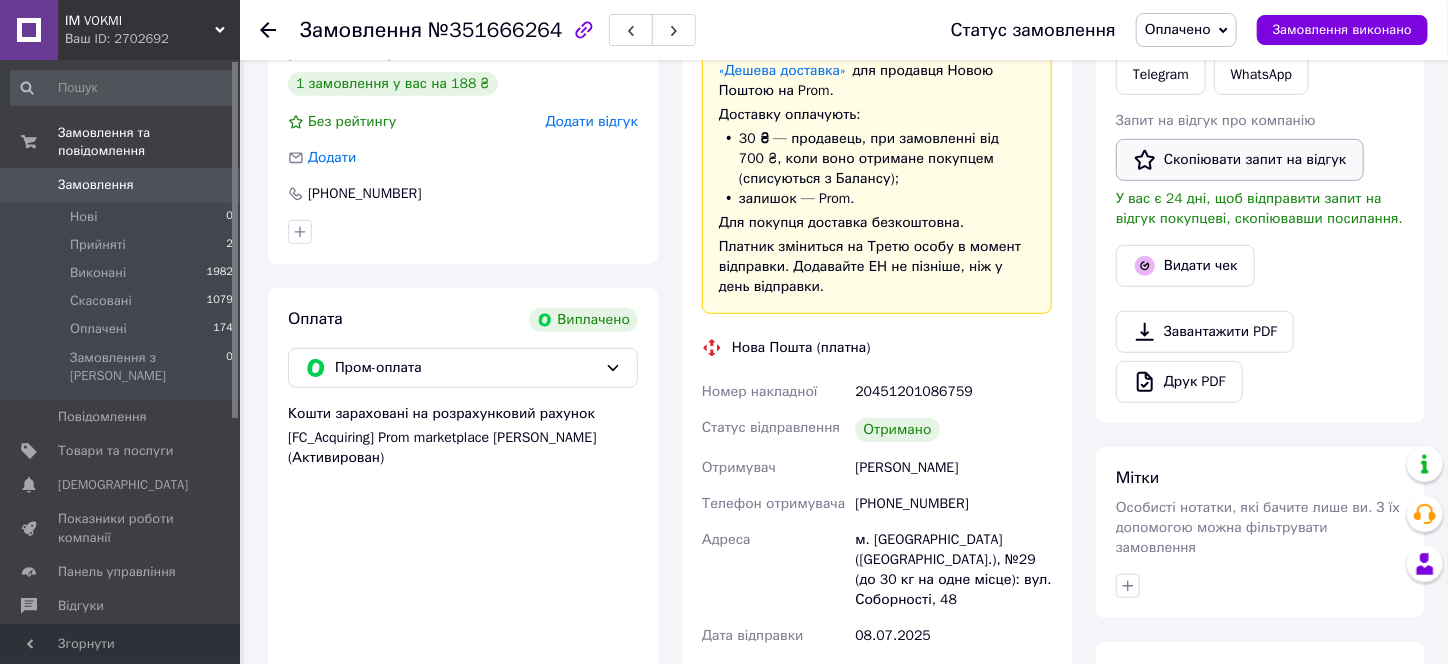 click on "Скопіювати запит на відгук" at bounding box center (1240, 160) 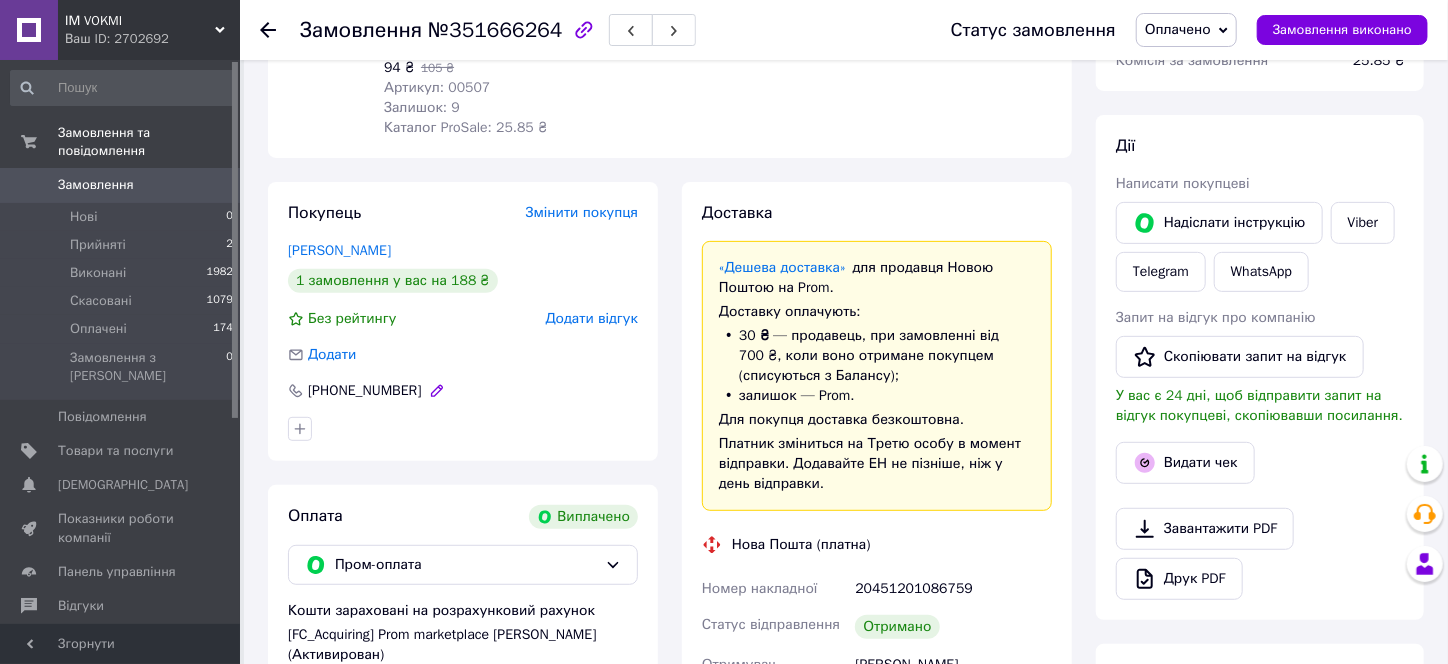 scroll, scrollTop: 281, scrollLeft: 0, axis: vertical 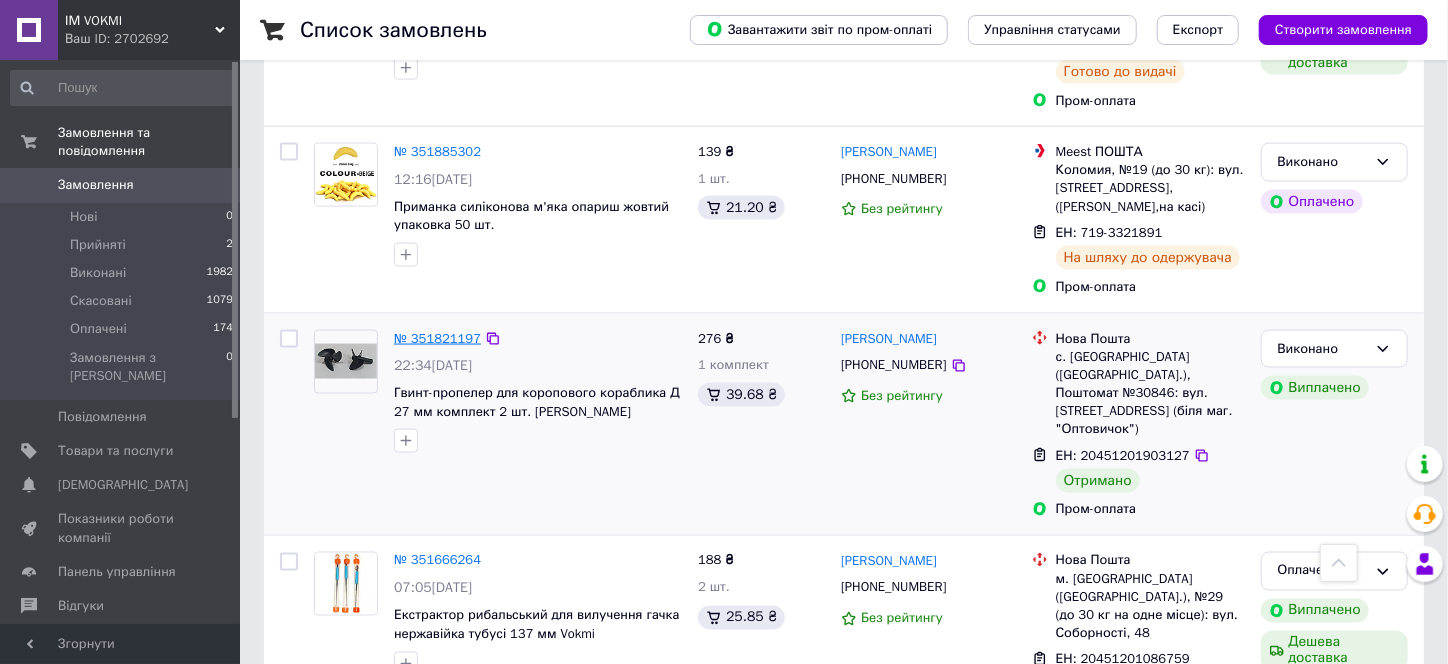 click on "№ 351821197" at bounding box center (437, 338) 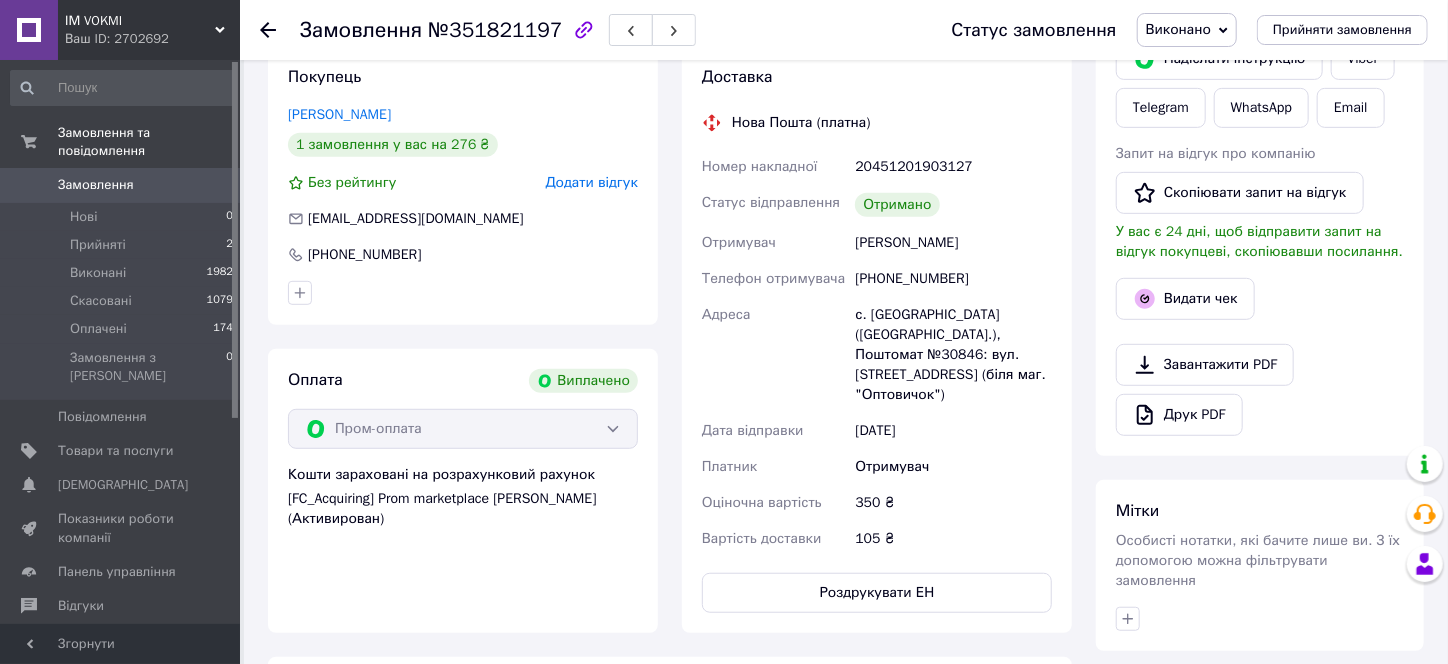 scroll, scrollTop: 292, scrollLeft: 0, axis: vertical 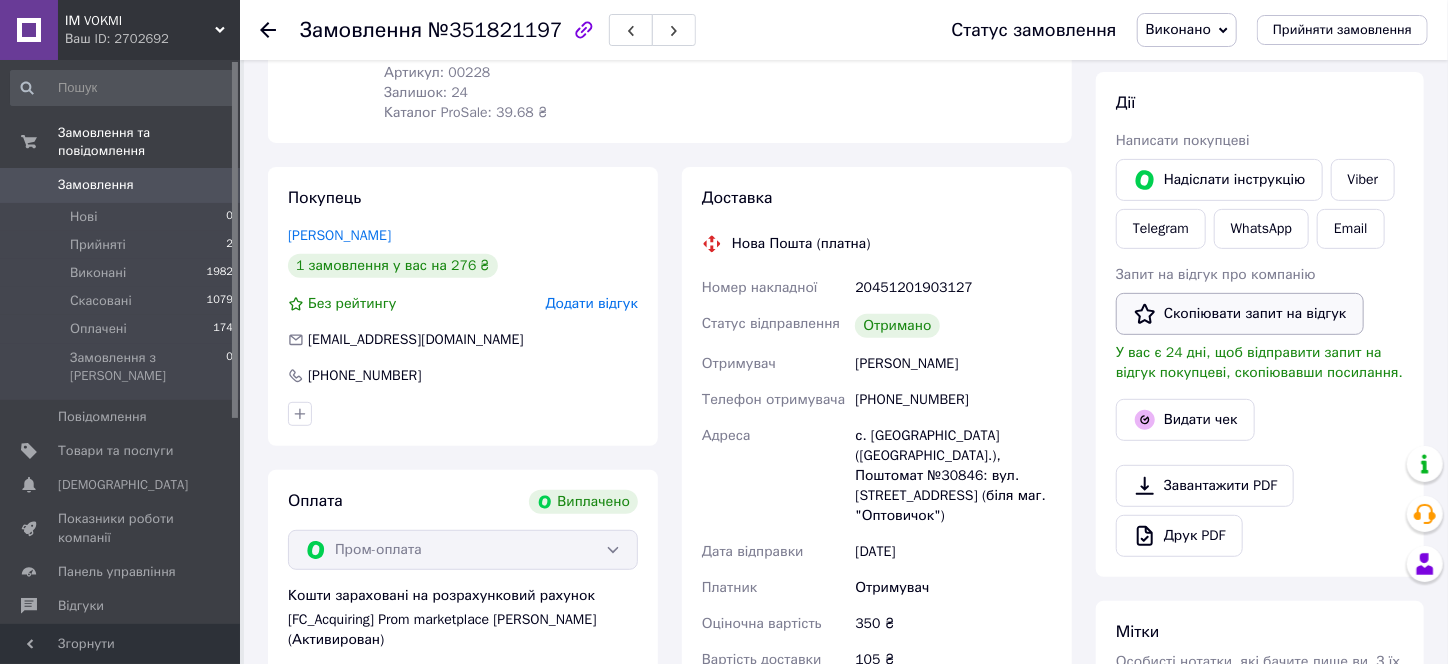 click on "Скопіювати запит на відгук" at bounding box center [1240, 314] 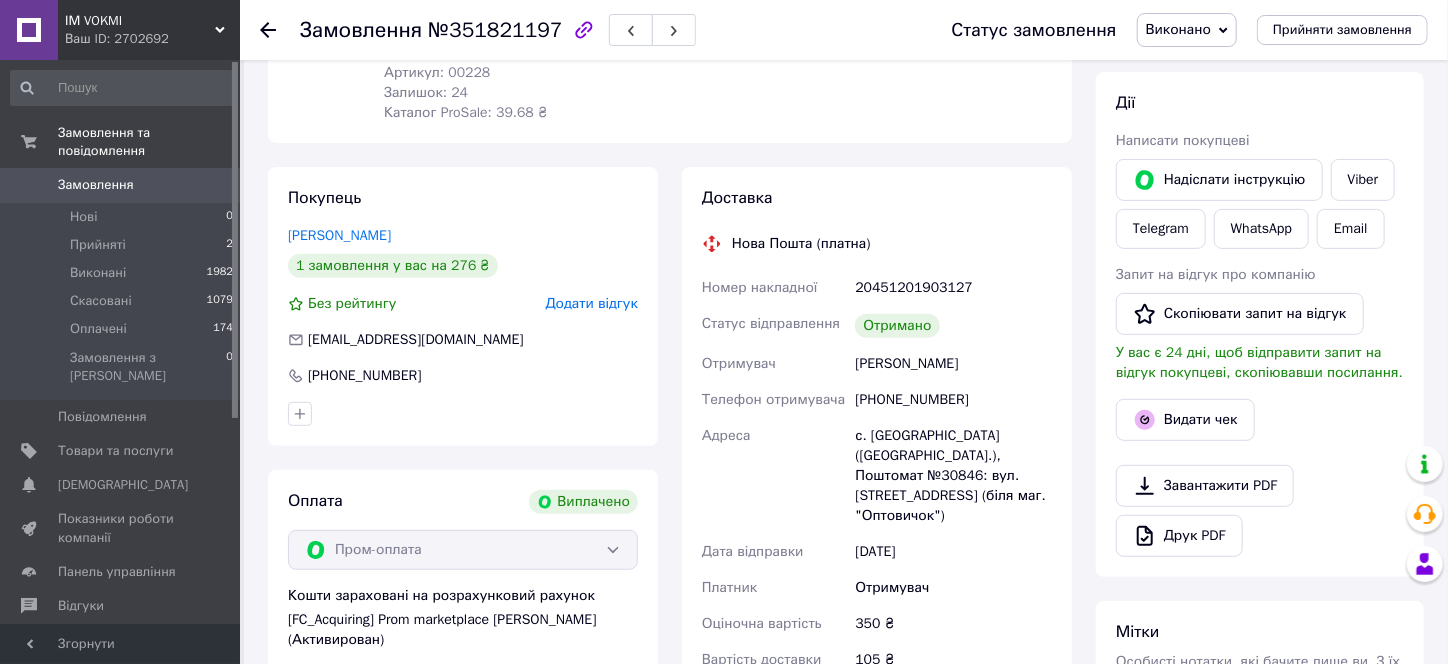 scroll, scrollTop: 0, scrollLeft: 0, axis: both 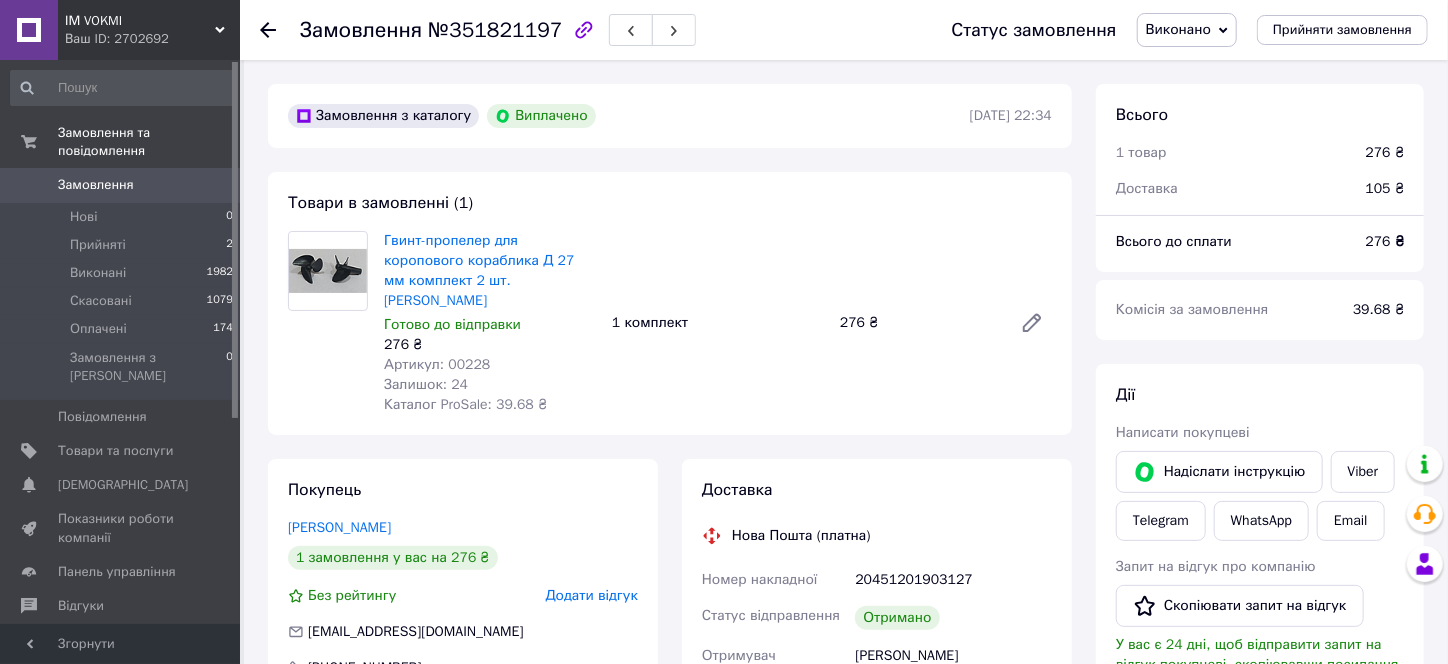 click on "Замовлення" at bounding box center (96, 185) 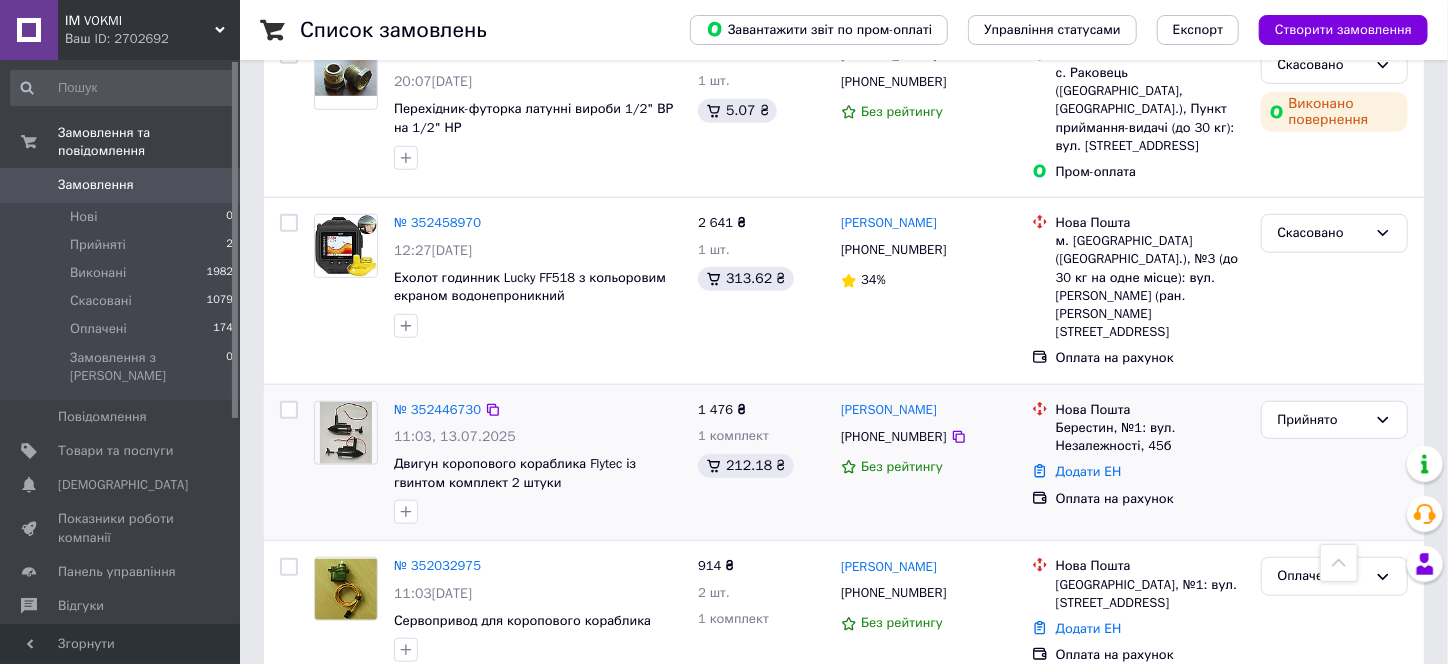 scroll, scrollTop: 600, scrollLeft: 0, axis: vertical 